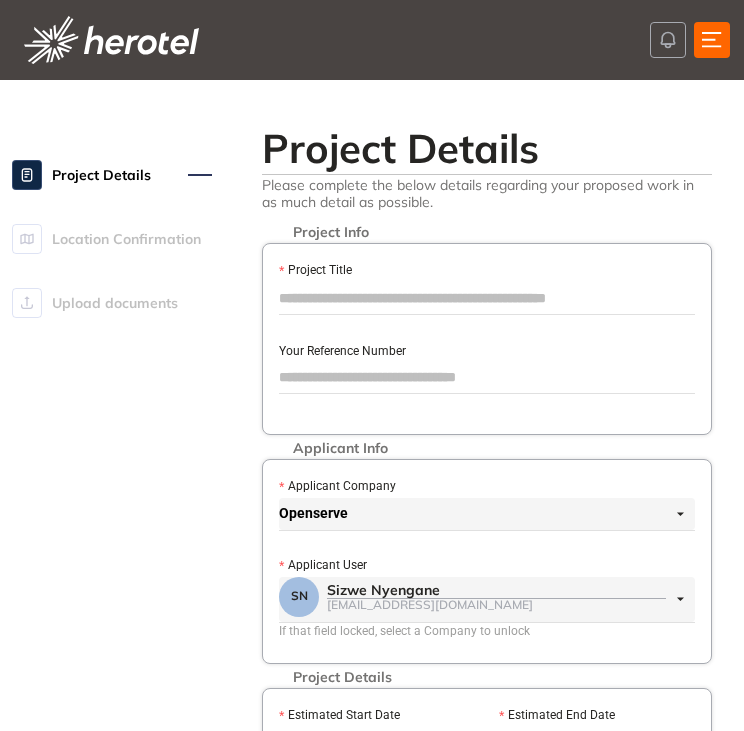 scroll, scrollTop: 0, scrollLeft: 0, axis: both 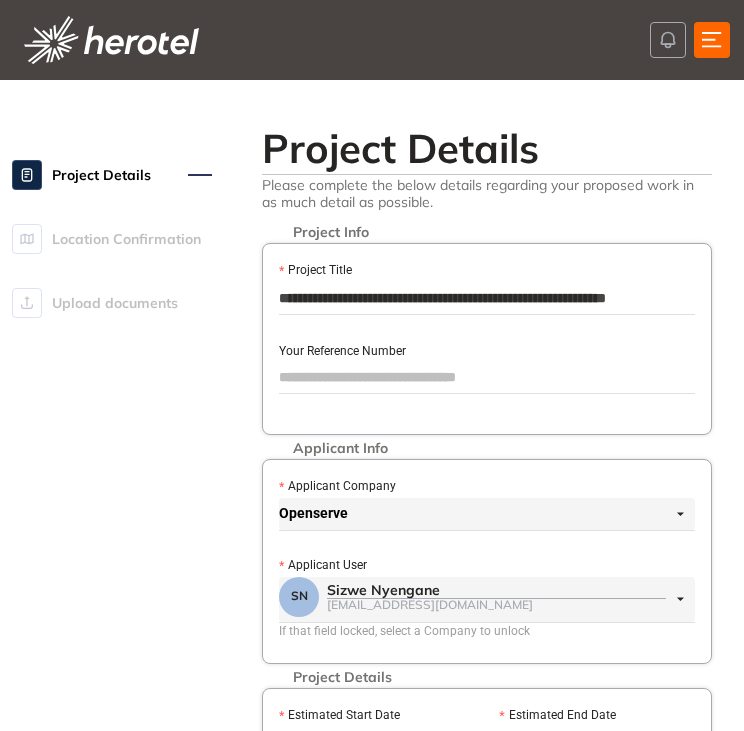type on "**********" 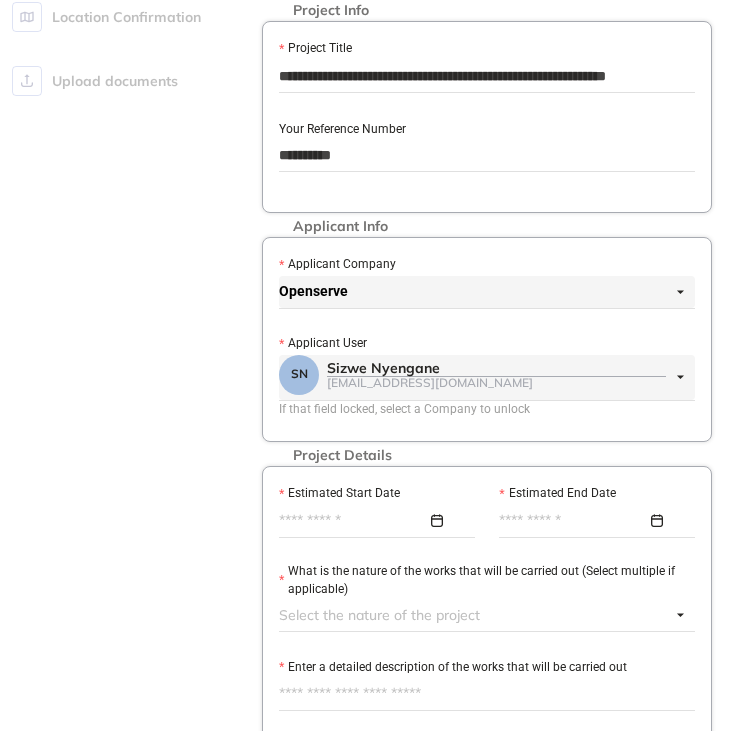scroll, scrollTop: 366, scrollLeft: 0, axis: vertical 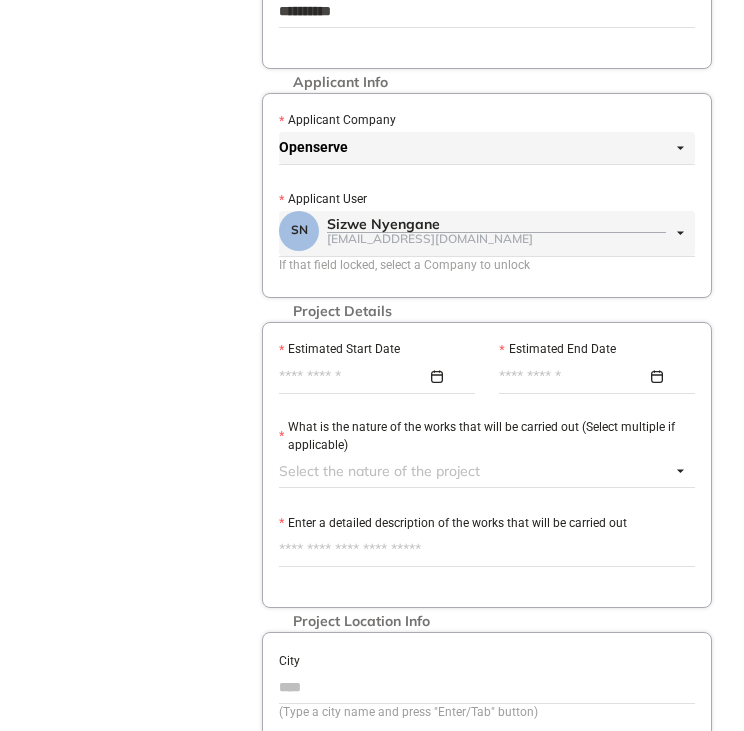 type on "*********" 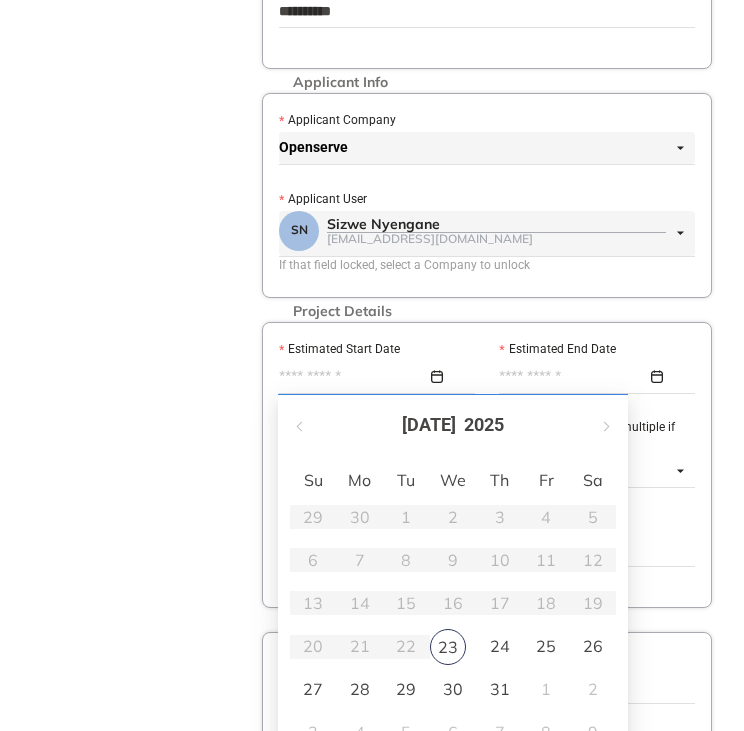 type on "**********" 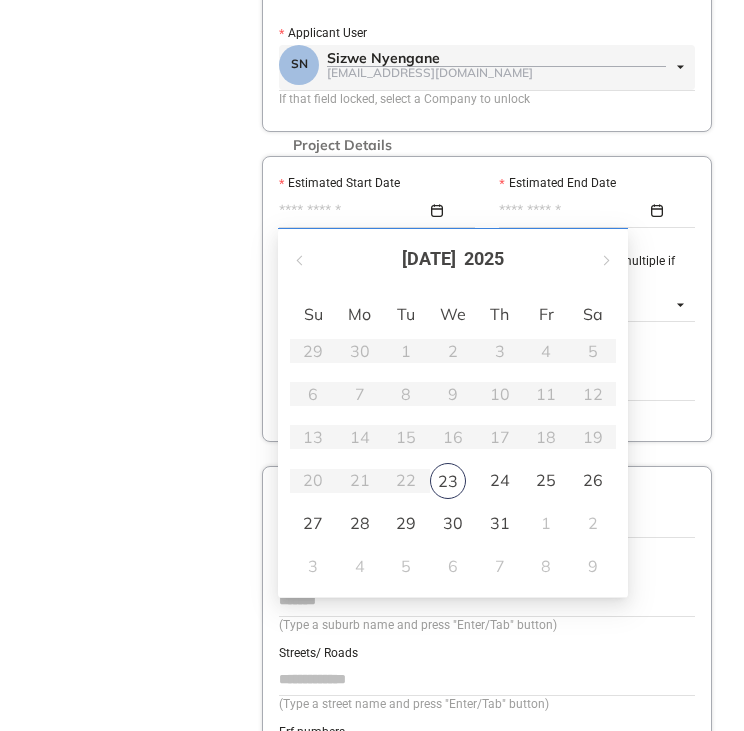 scroll, scrollTop: 533, scrollLeft: 0, axis: vertical 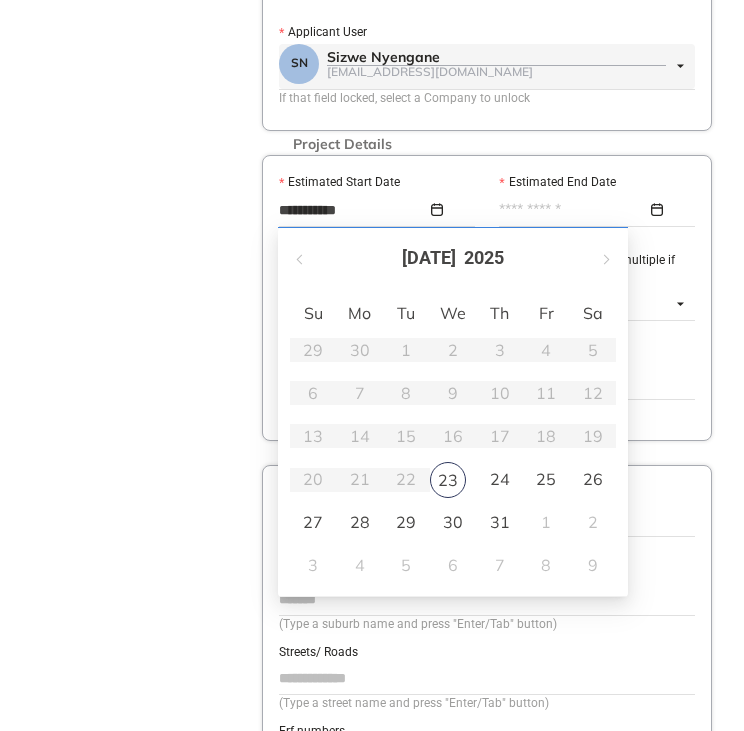 type on "**********" 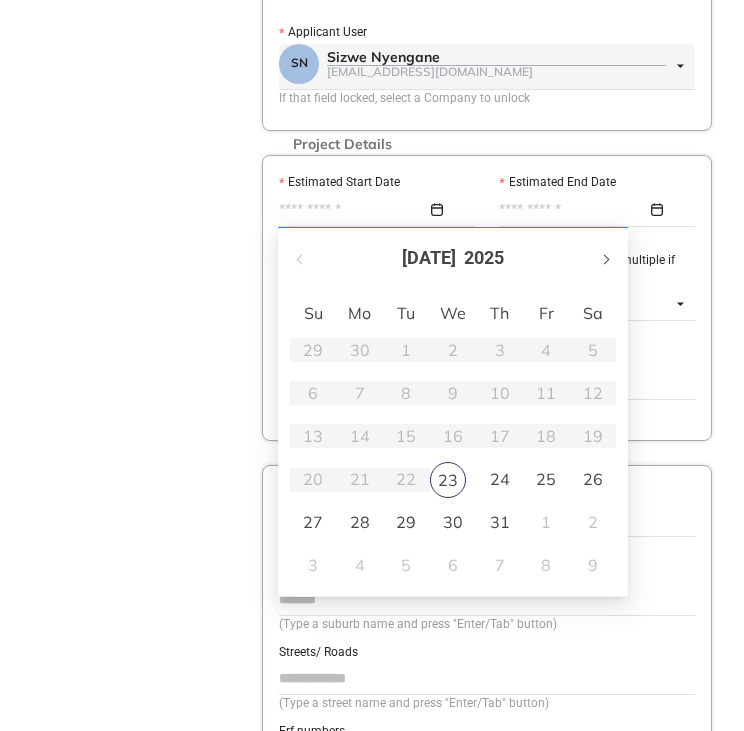 click at bounding box center [605, 258] 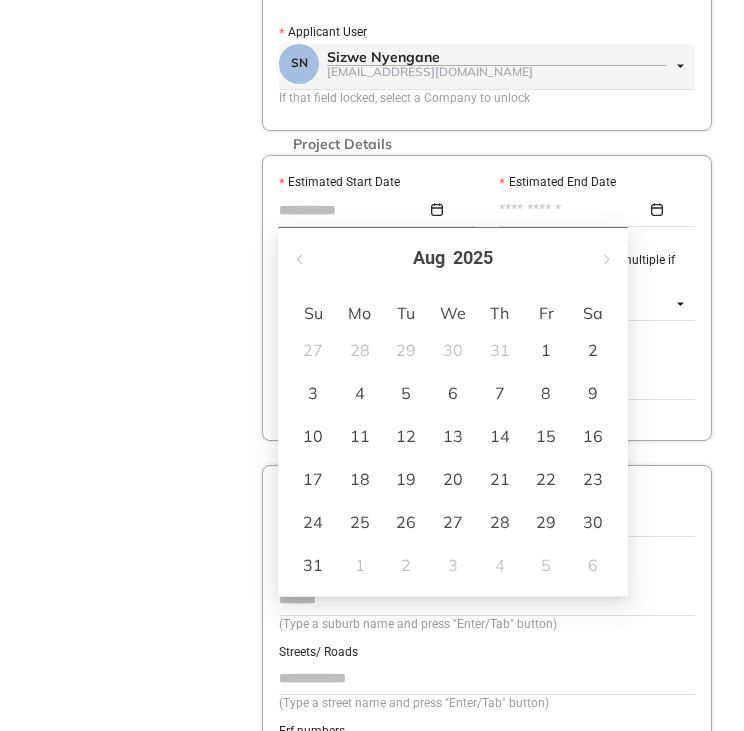 type on "**********" 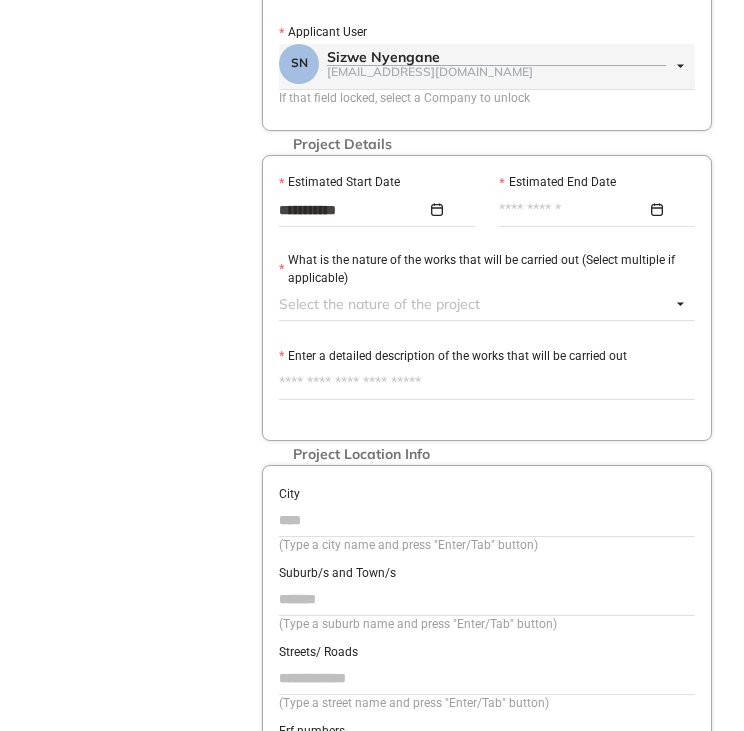 click on "Estimated End Date" at bounding box center (573, 210) 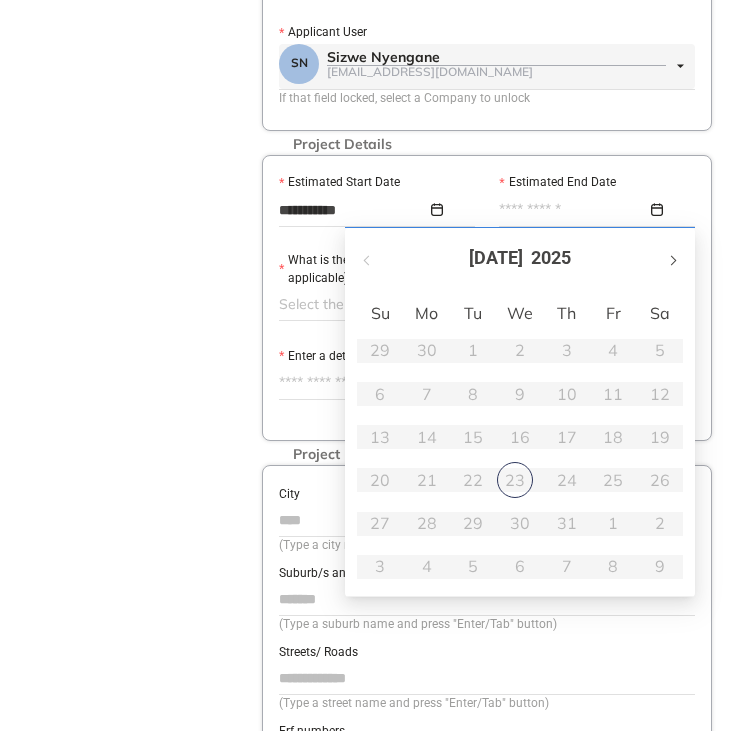 click at bounding box center [672, 260] 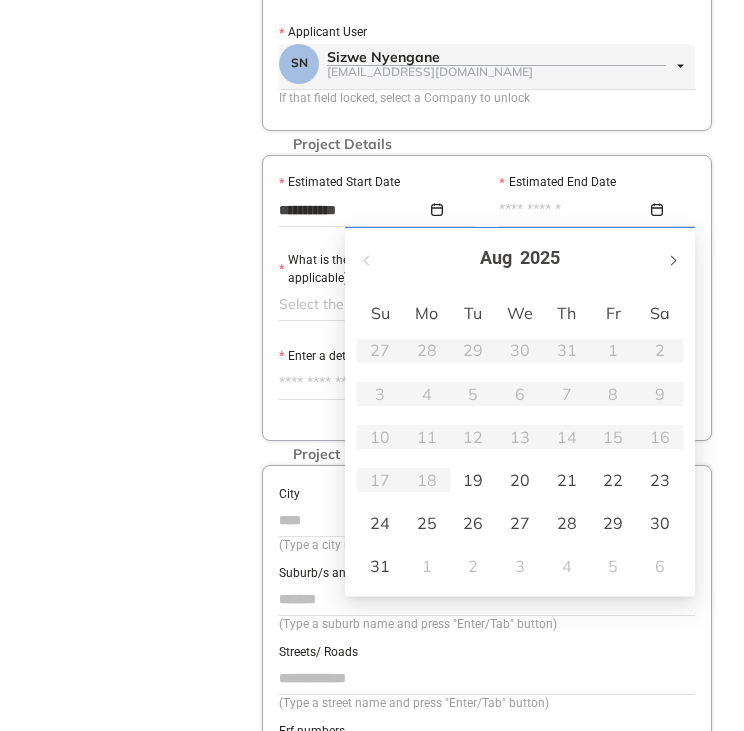 click at bounding box center [672, 260] 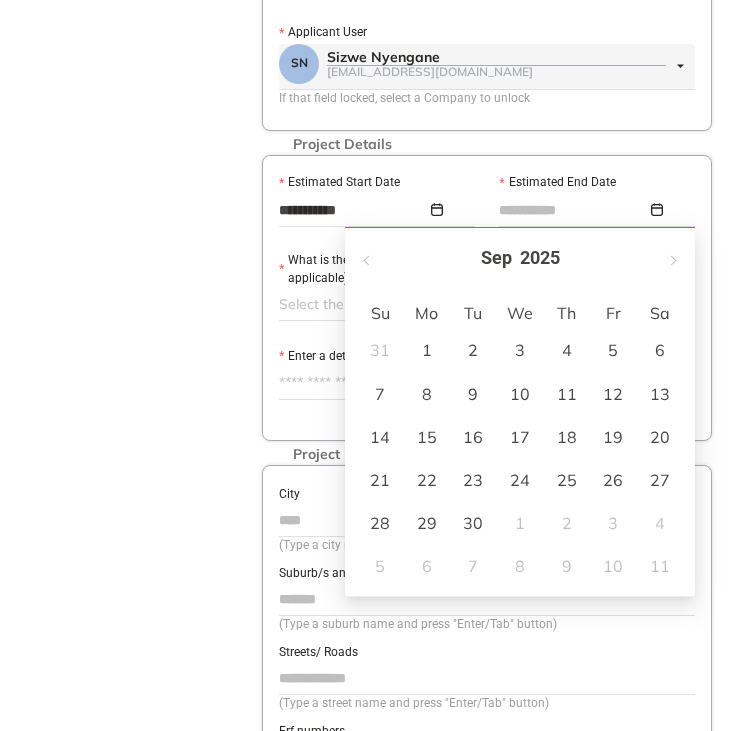 type on "**********" 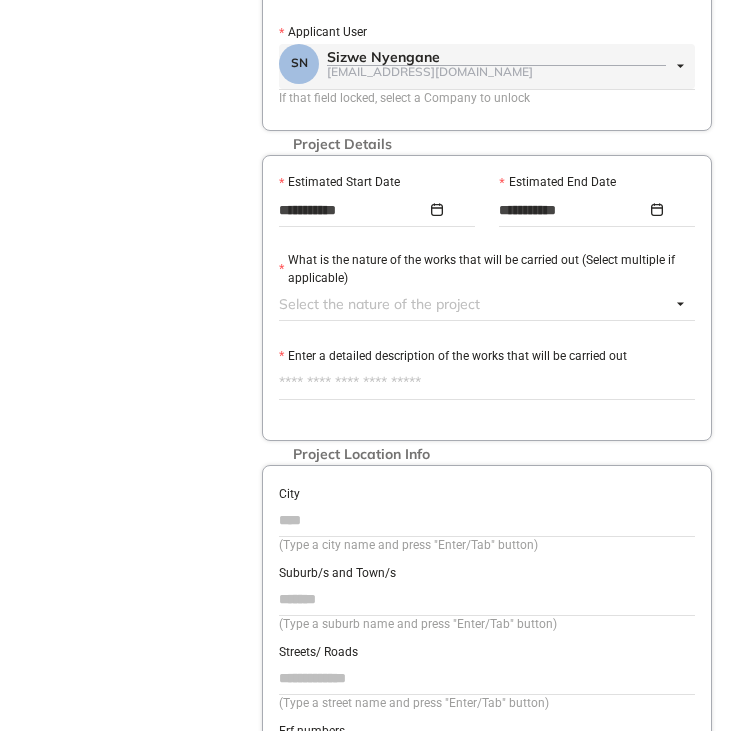 click at bounding box center [475, 304] 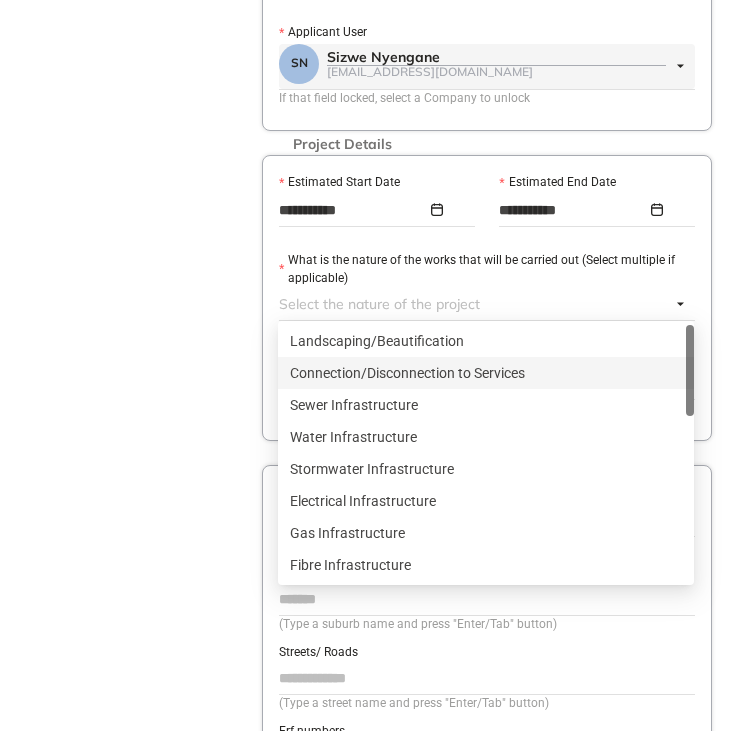 click on "Connection/Disconnection to Services" at bounding box center (486, 373) 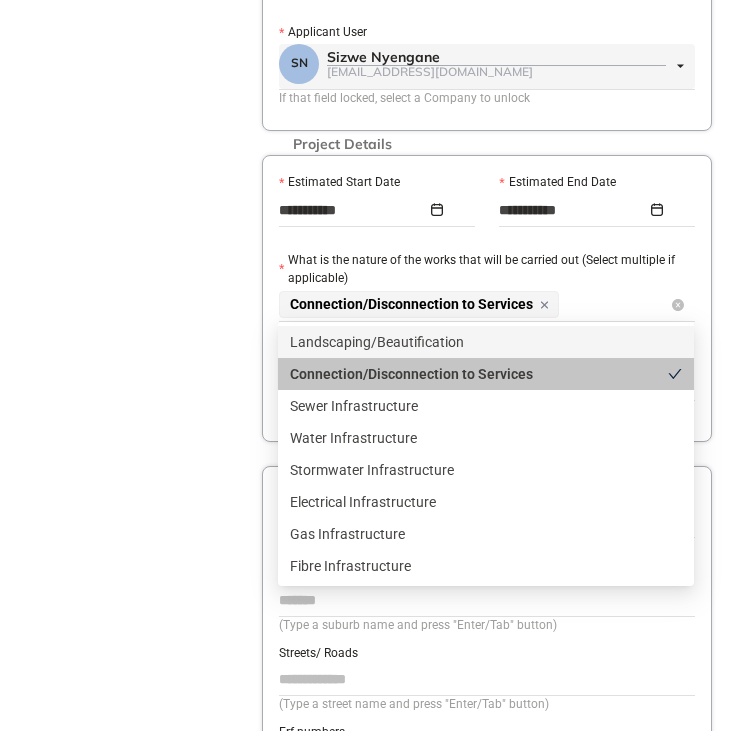 click on "Connection/Disconnection to Services" at bounding box center [475, 304] 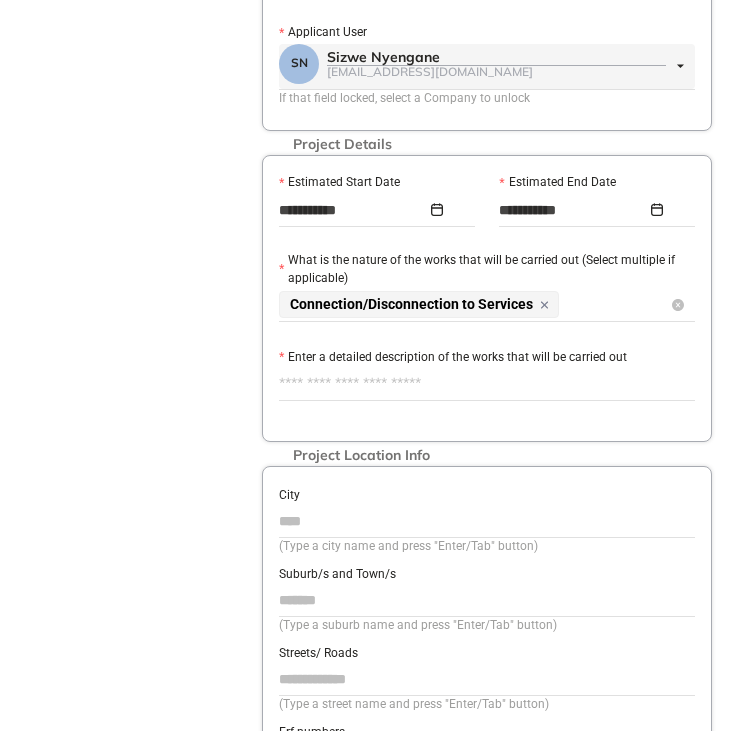 click on "Connection/Disconnection to Services" at bounding box center (475, 304) 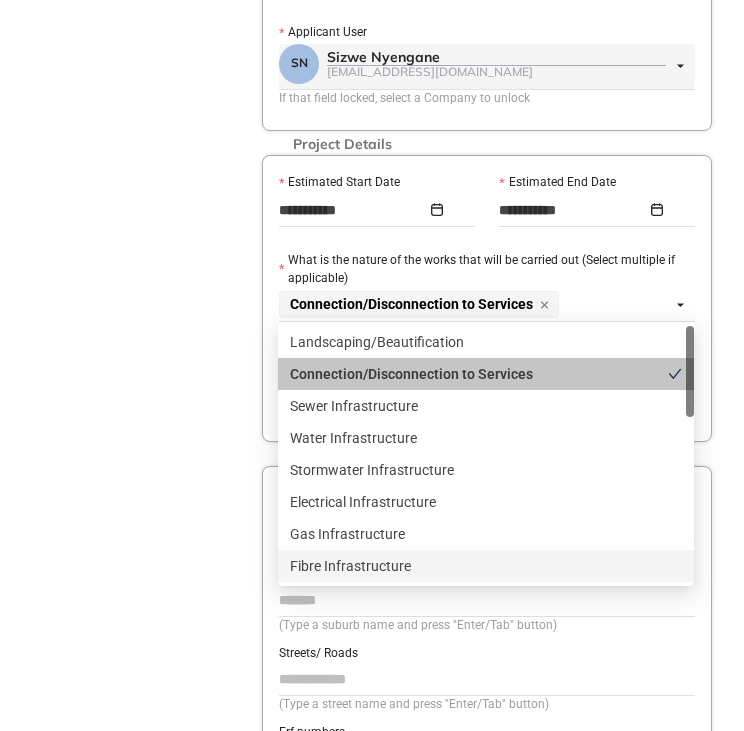 click on "Fibre Infrastructure" at bounding box center [486, 566] 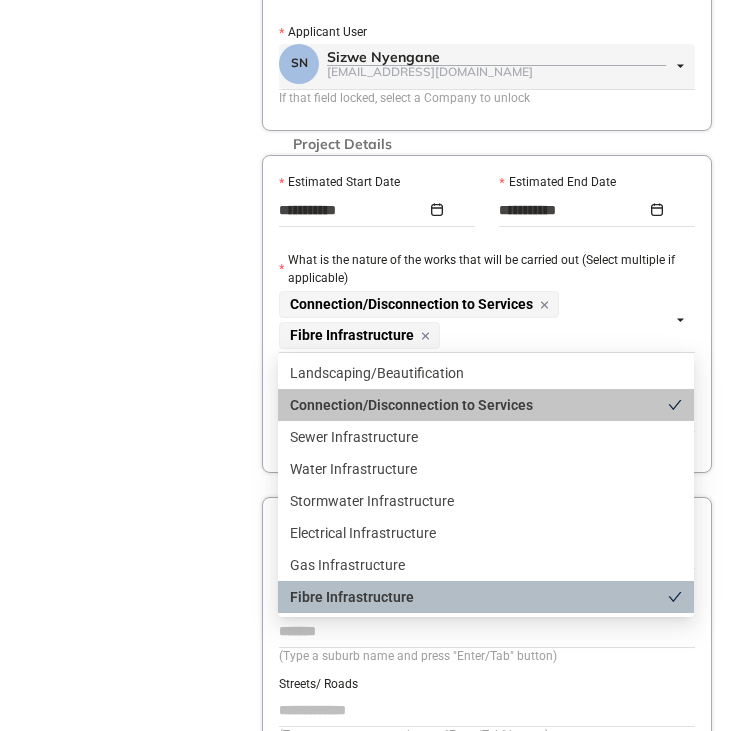 click on "Fibre Infrastructure" at bounding box center [479, 597] 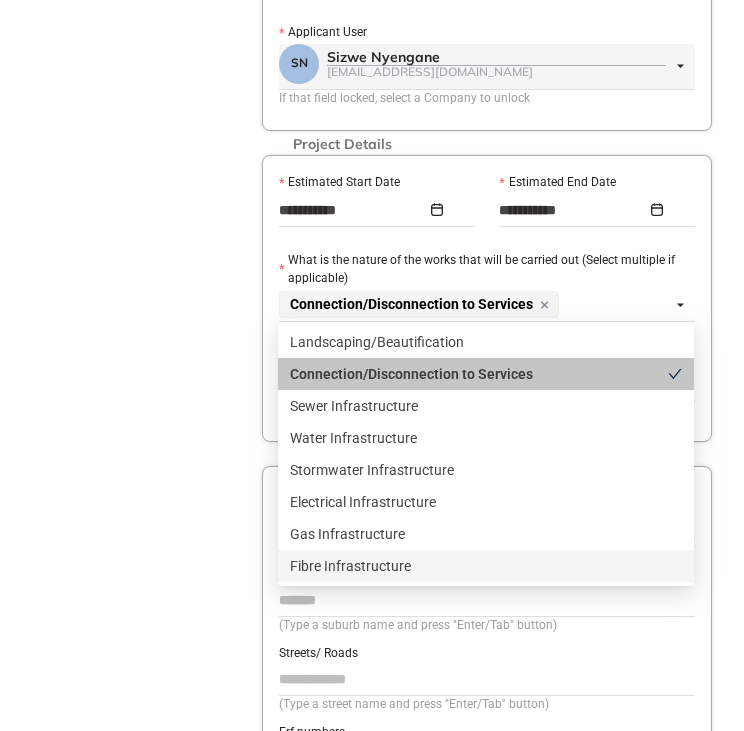 click on "Project Details Location Confirmation Upload documents" at bounding box center (112, 244) 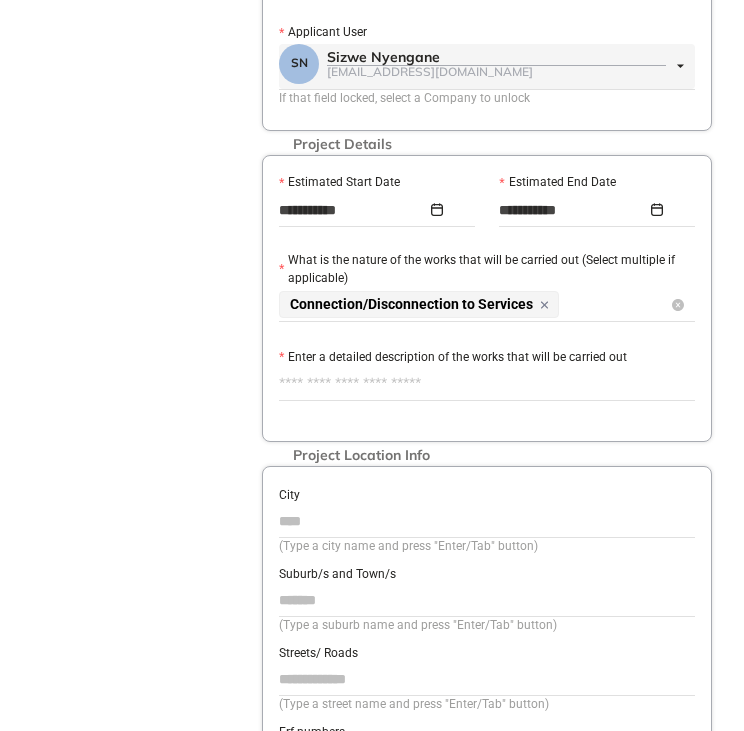click on "Connection/Disconnection to Services" at bounding box center [475, 304] 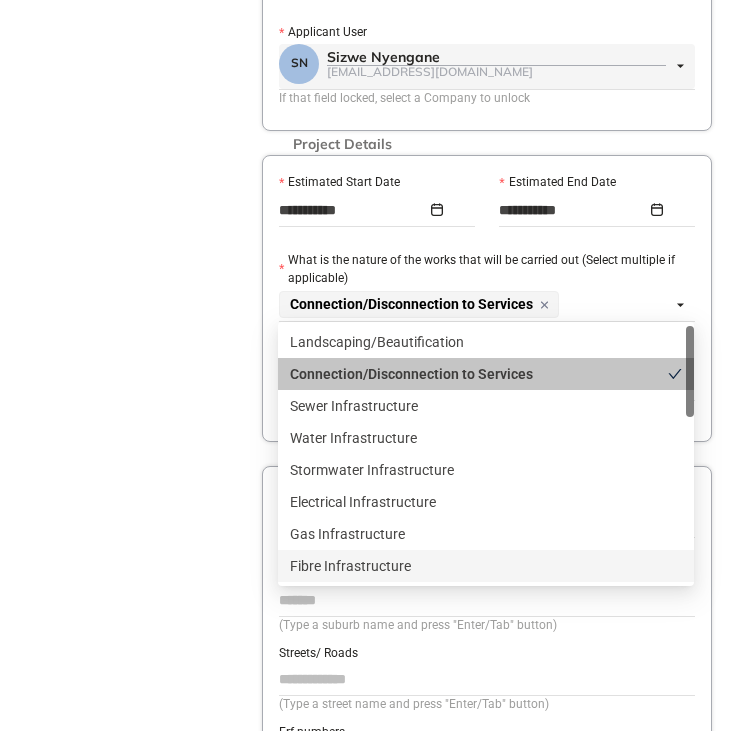 click on "Fibre Infrastructure" at bounding box center [486, 566] 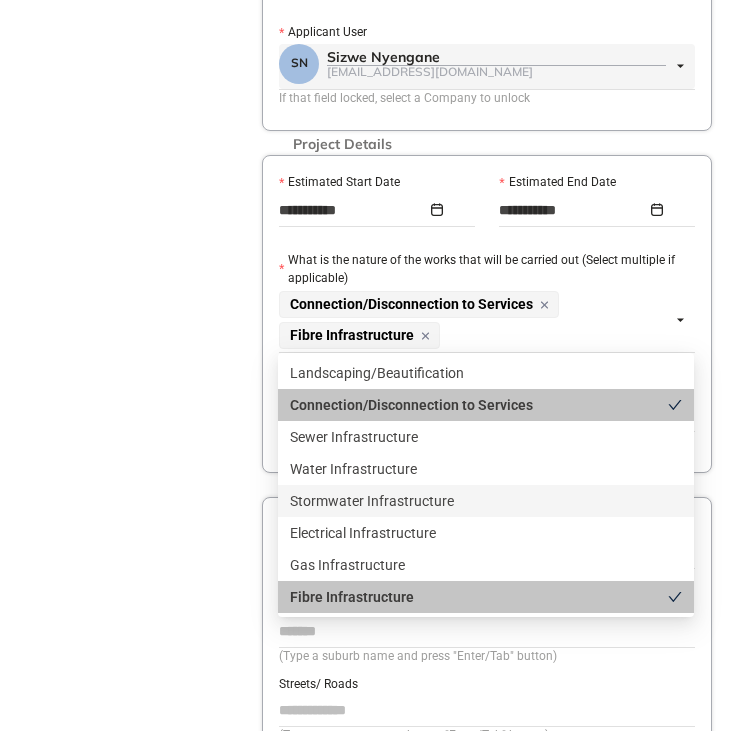 click on "Project Details Location Confirmation Upload documents" at bounding box center (112, 260) 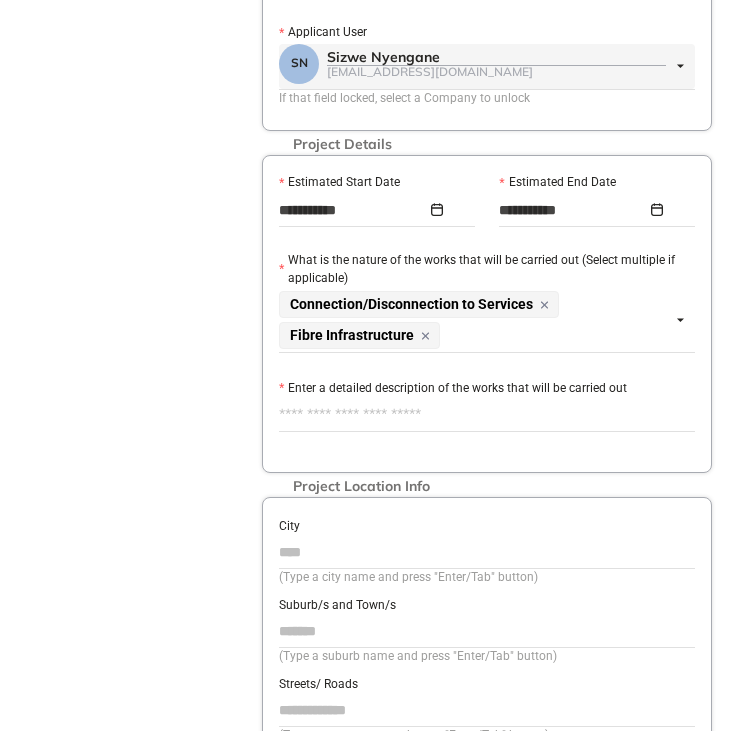 click on "Enter a detailed description of the works that will be carried out" at bounding box center [487, 415] 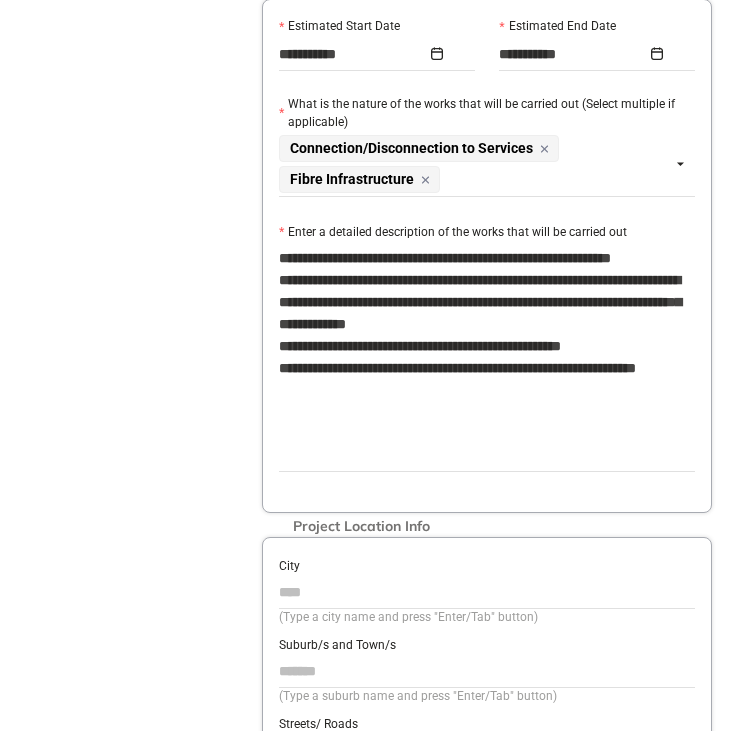 scroll, scrollTop: 733, scrollLeft: 0, axis: vertical 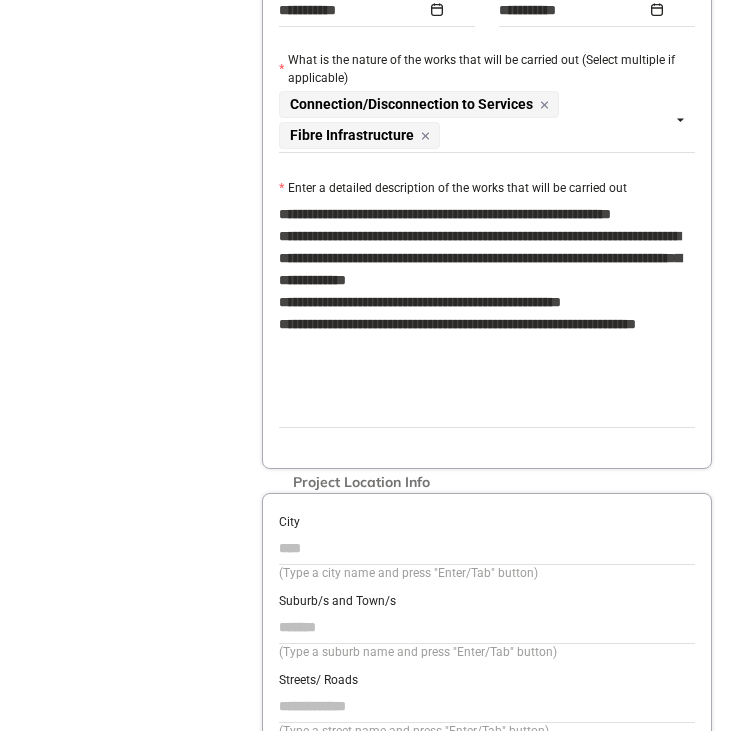 type on "**********" 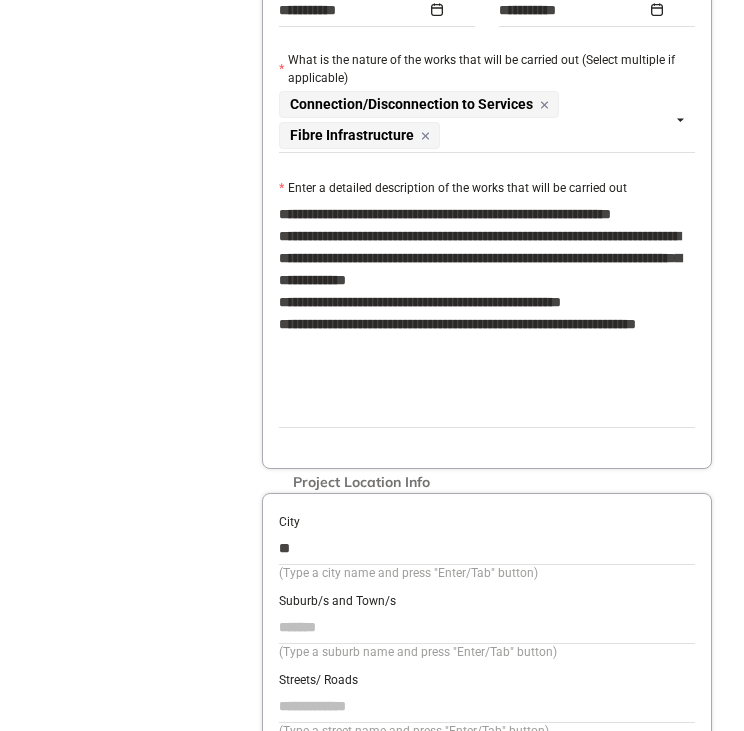 type on "*" 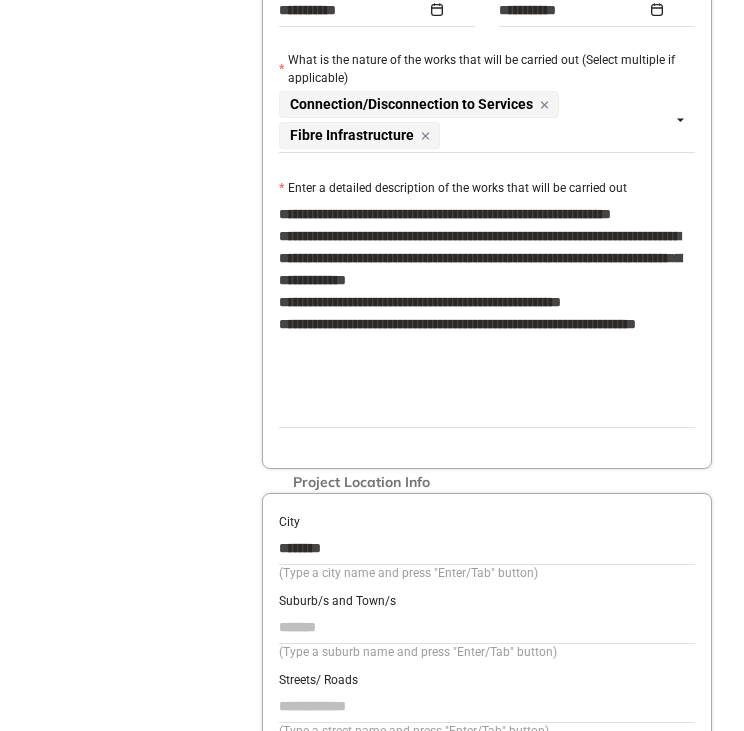 type on "********" 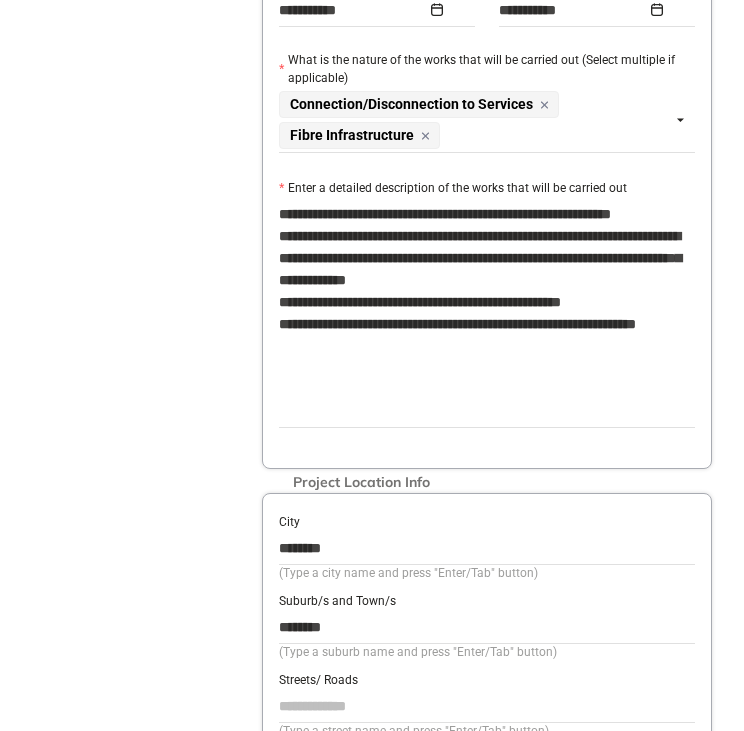 type on "********" 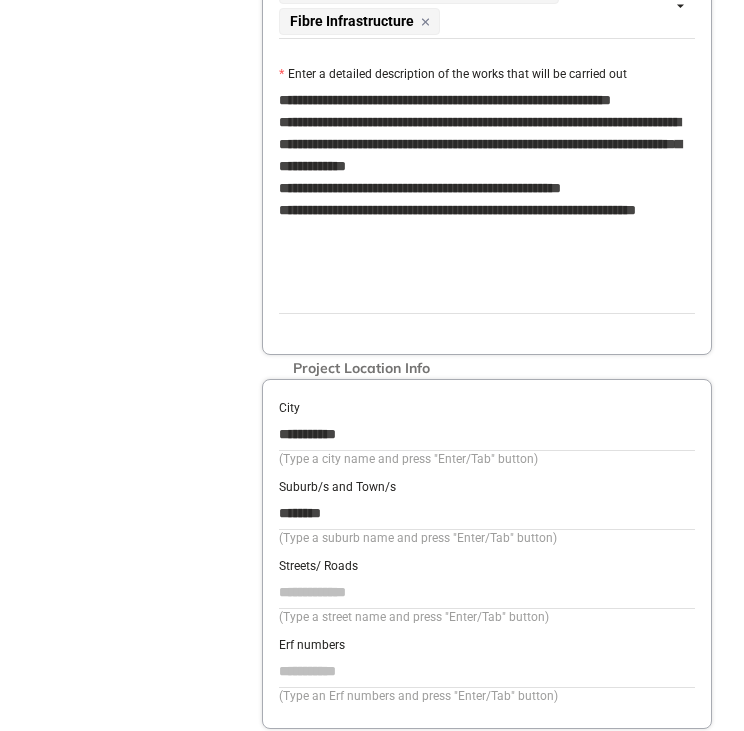 scroll, scrollTop: 966, scrollLeft: 0, axis: vertical 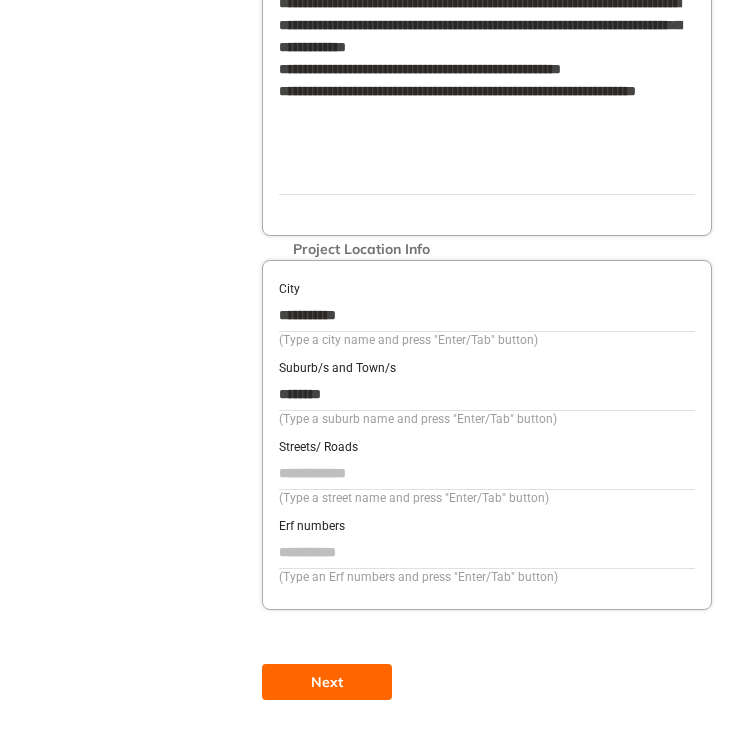 type on "**********" 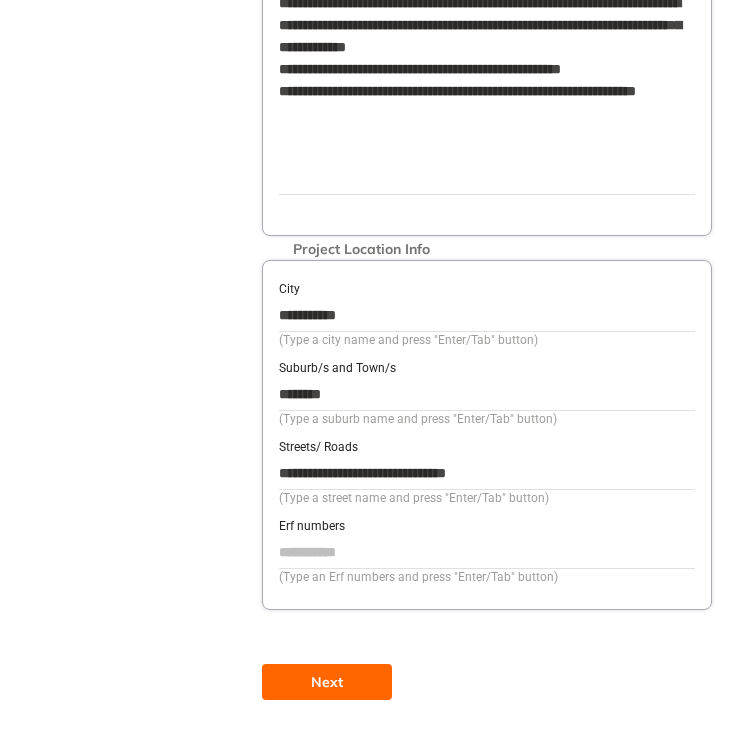 type on "**********" 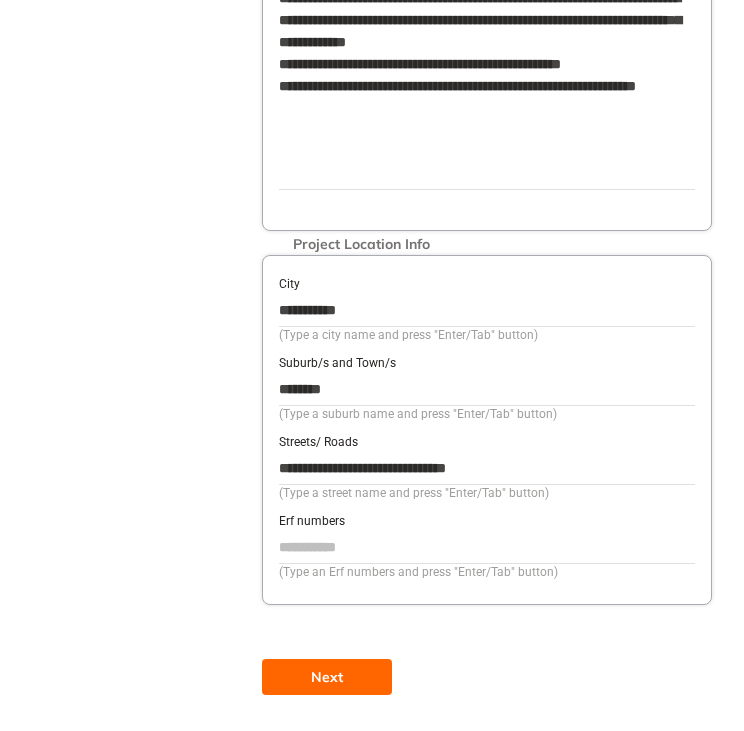 scroll, scrollTop: 972, scrollLeft: 0, axis: vertical 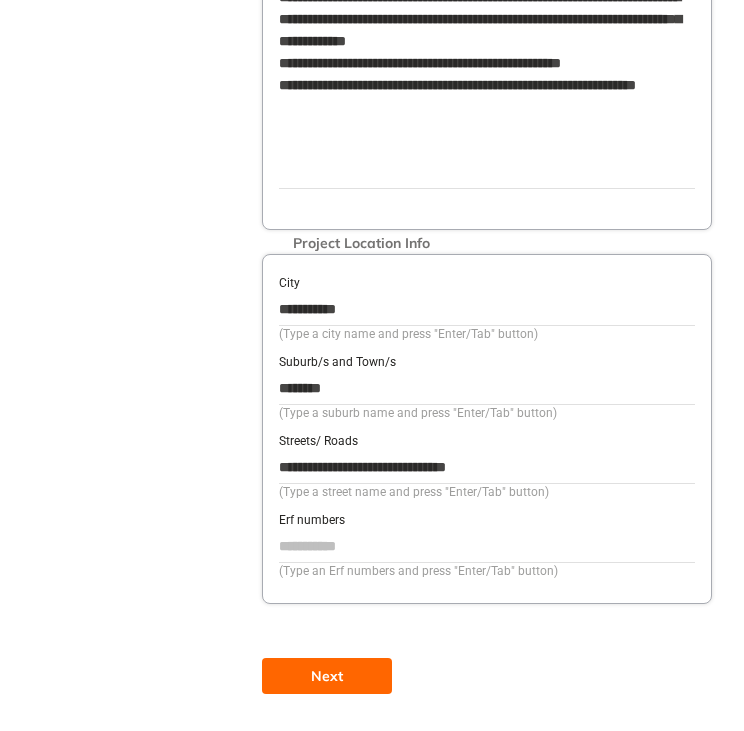 click on "Next" at bounding box center (327, 676) 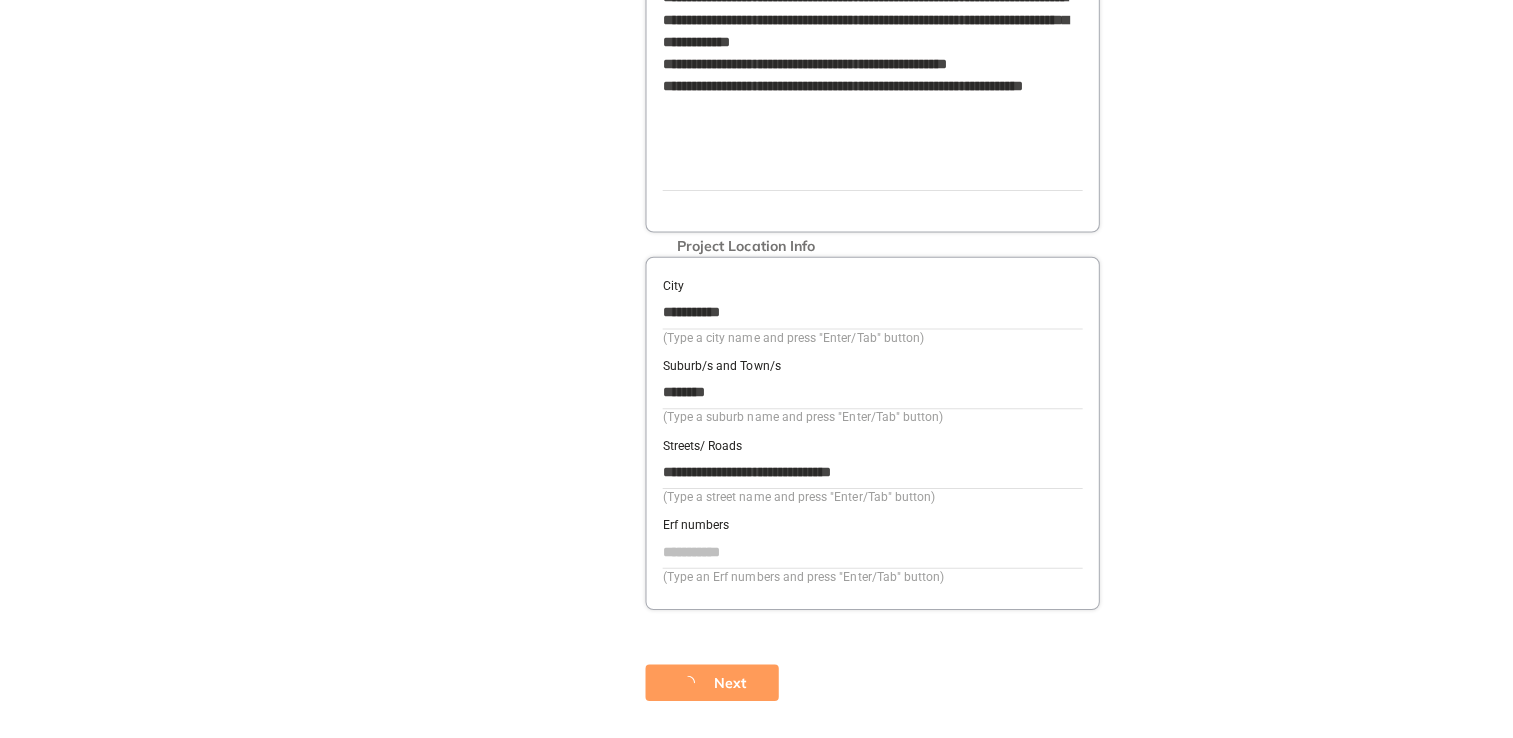 scroll, scrollTop: 158, scrollLeft: 0, axis: vertical 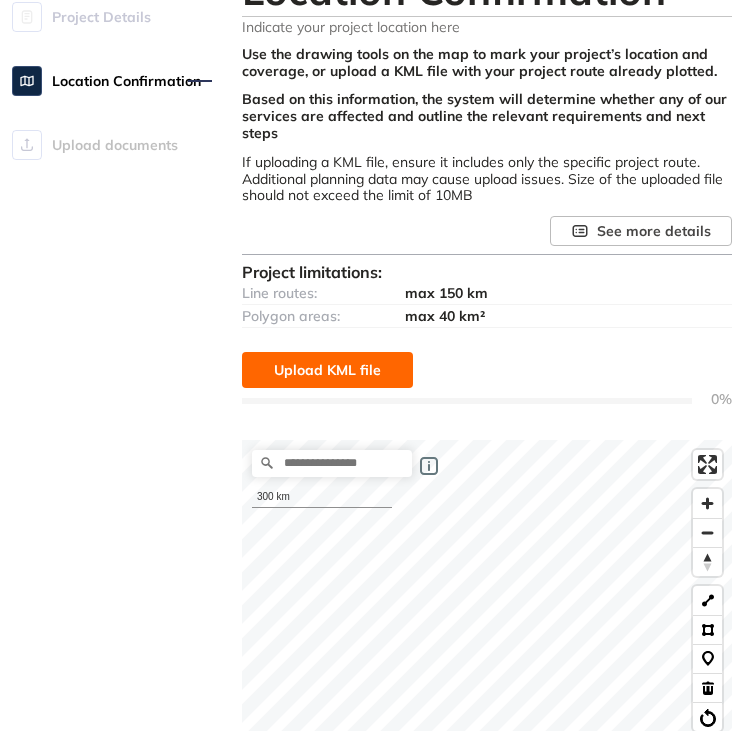 click at bounding box center (467, 399) 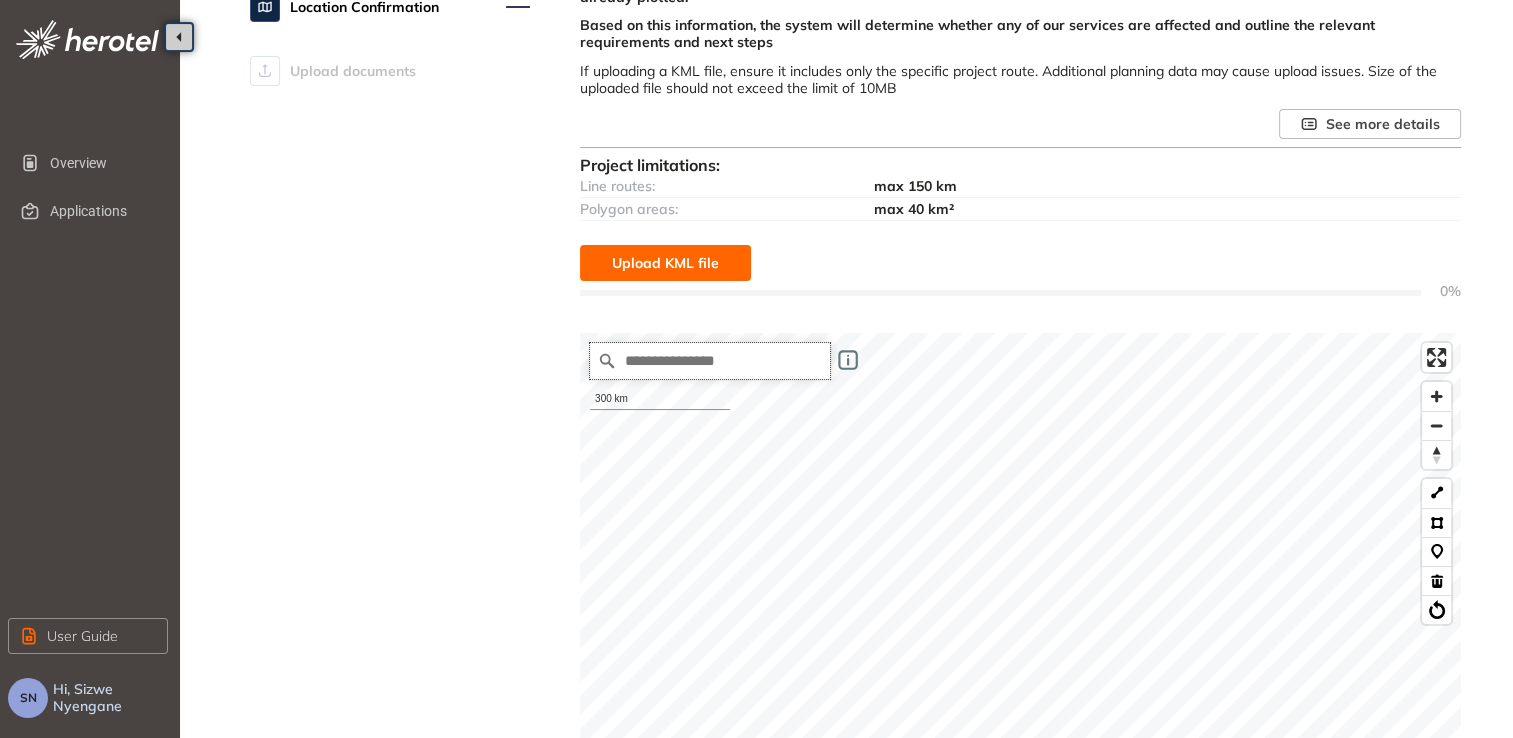 click at bounding box center [710, 361] 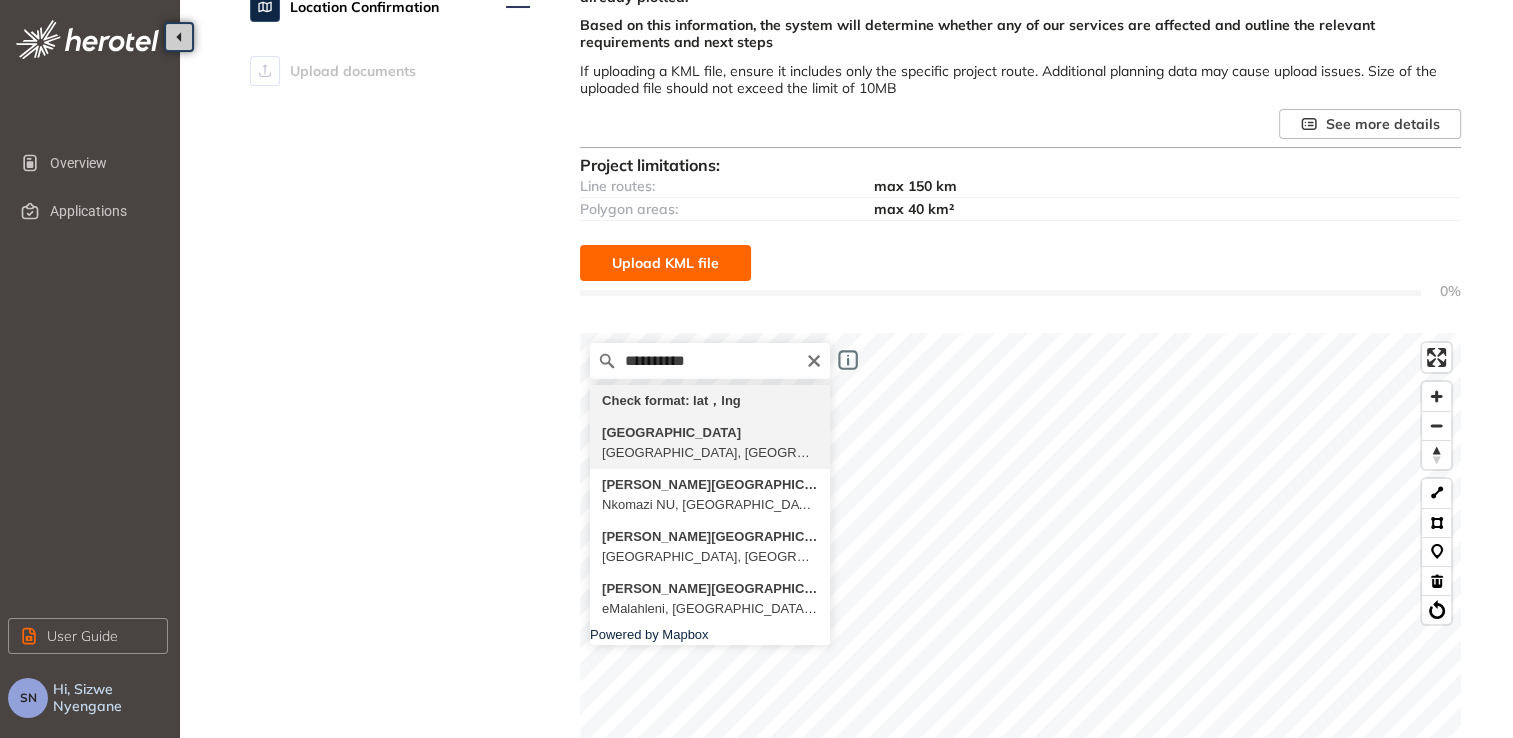 type on "**********" 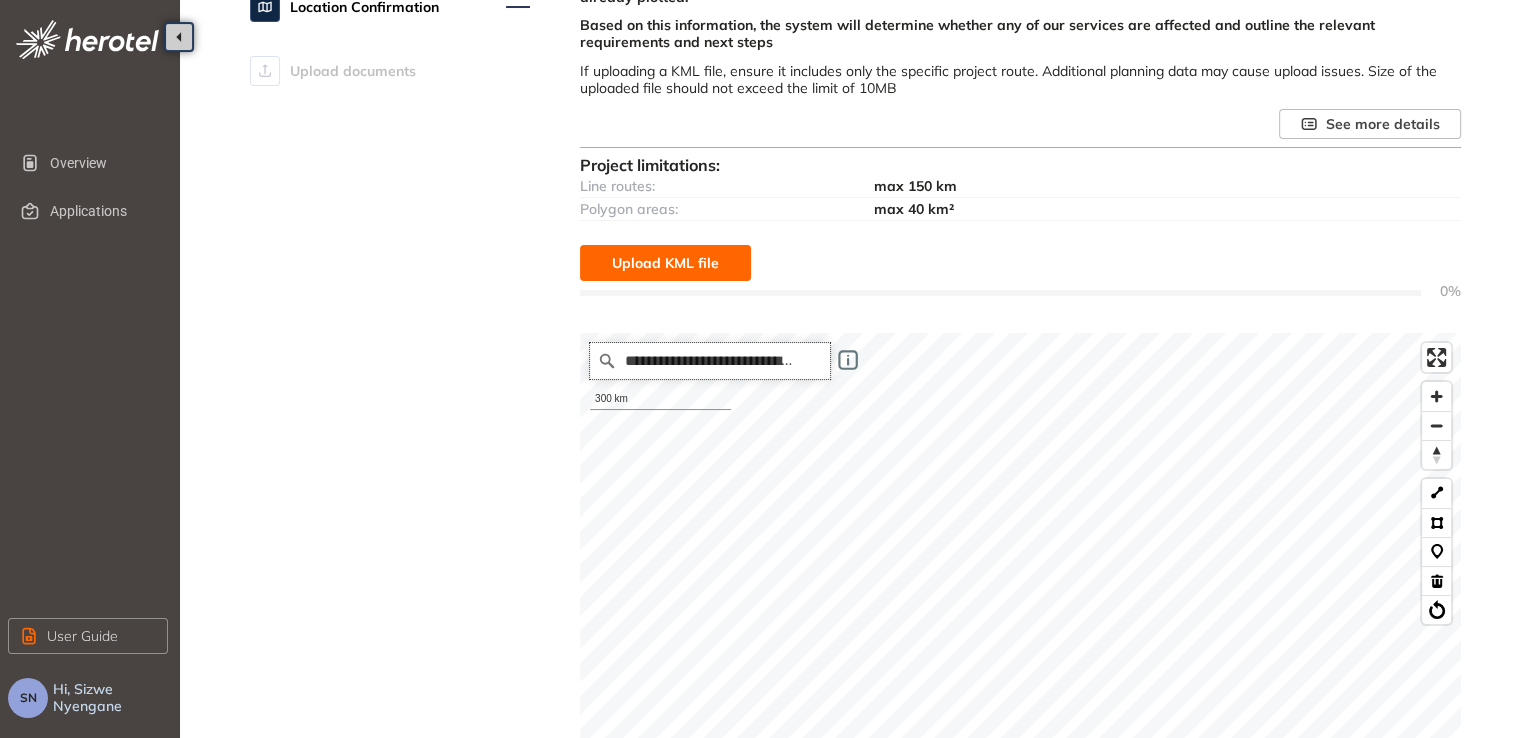 scroll, scrollTop: 0, scrollLeft: 0, axis: both 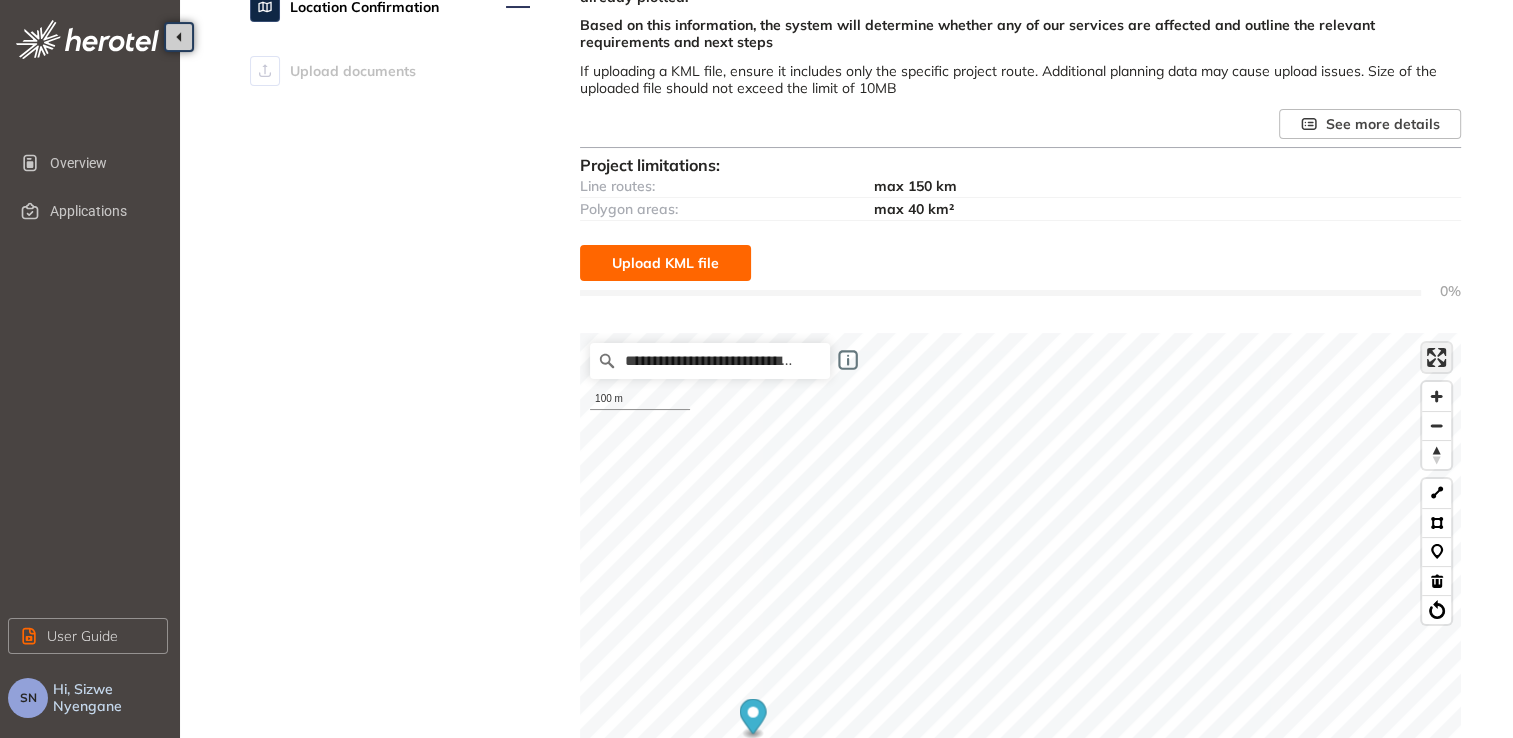 click at bounding box center (1436, 357) 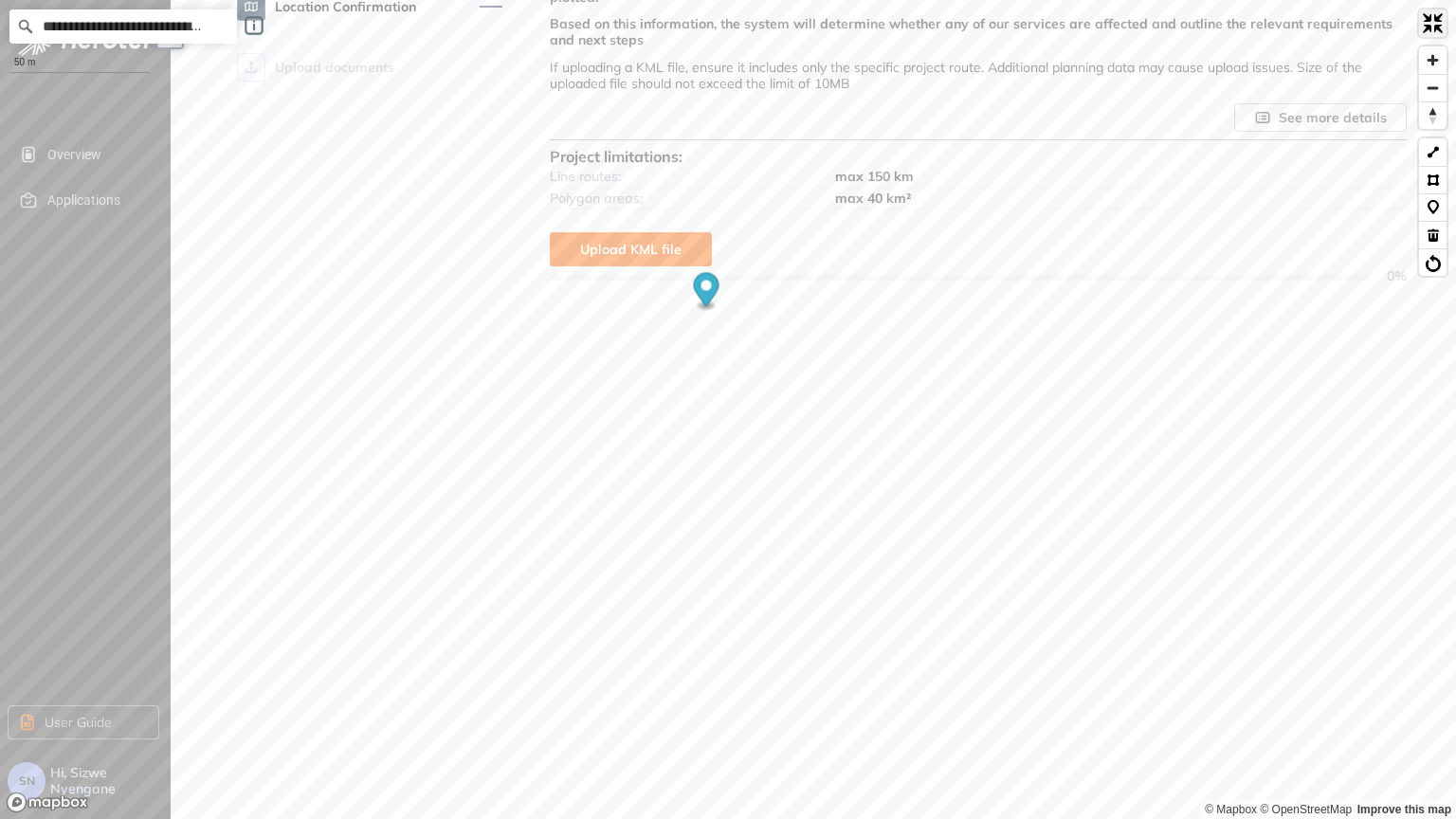click at bounding box center (1432, 23) 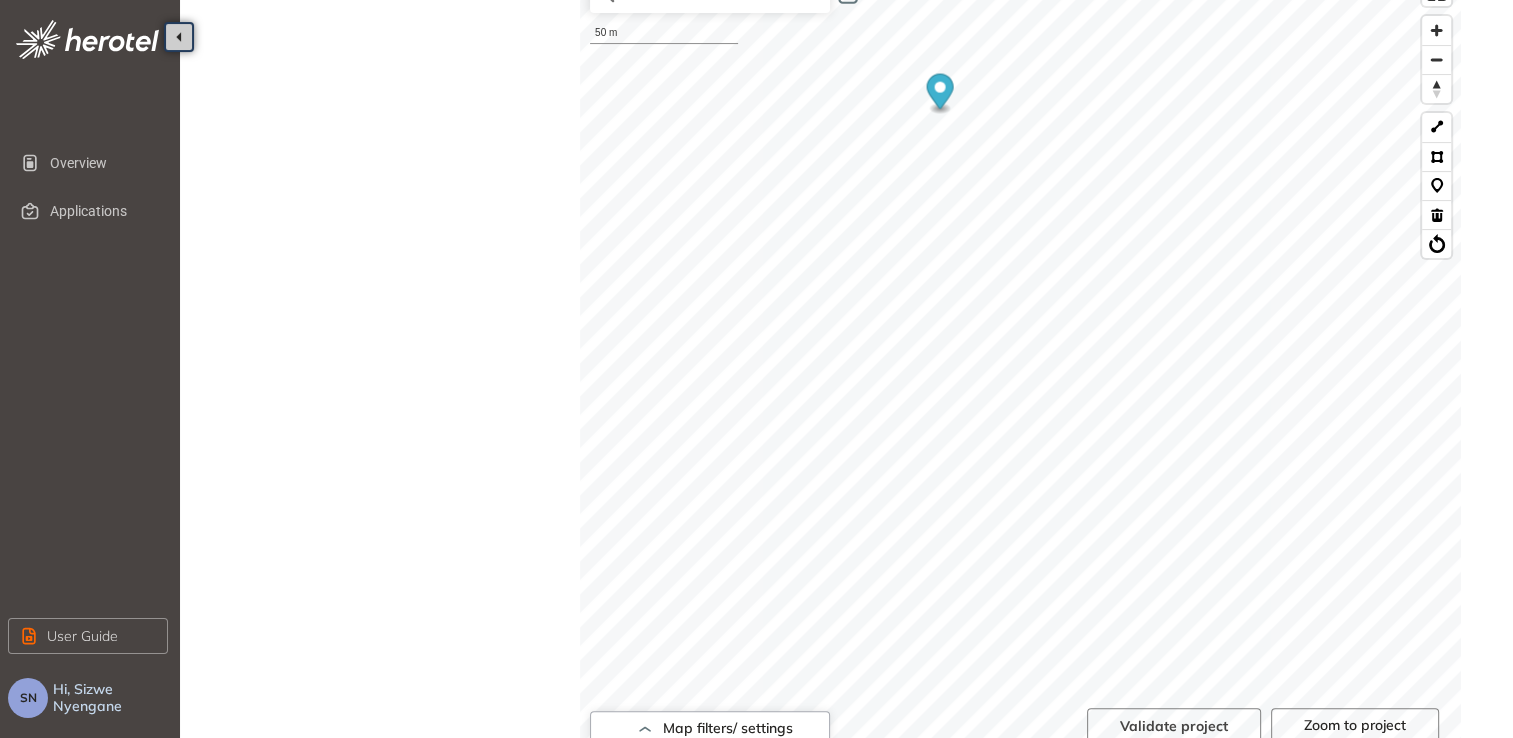 scroll, scrollTop: 534, scrollLeft: 0, axis: vertical 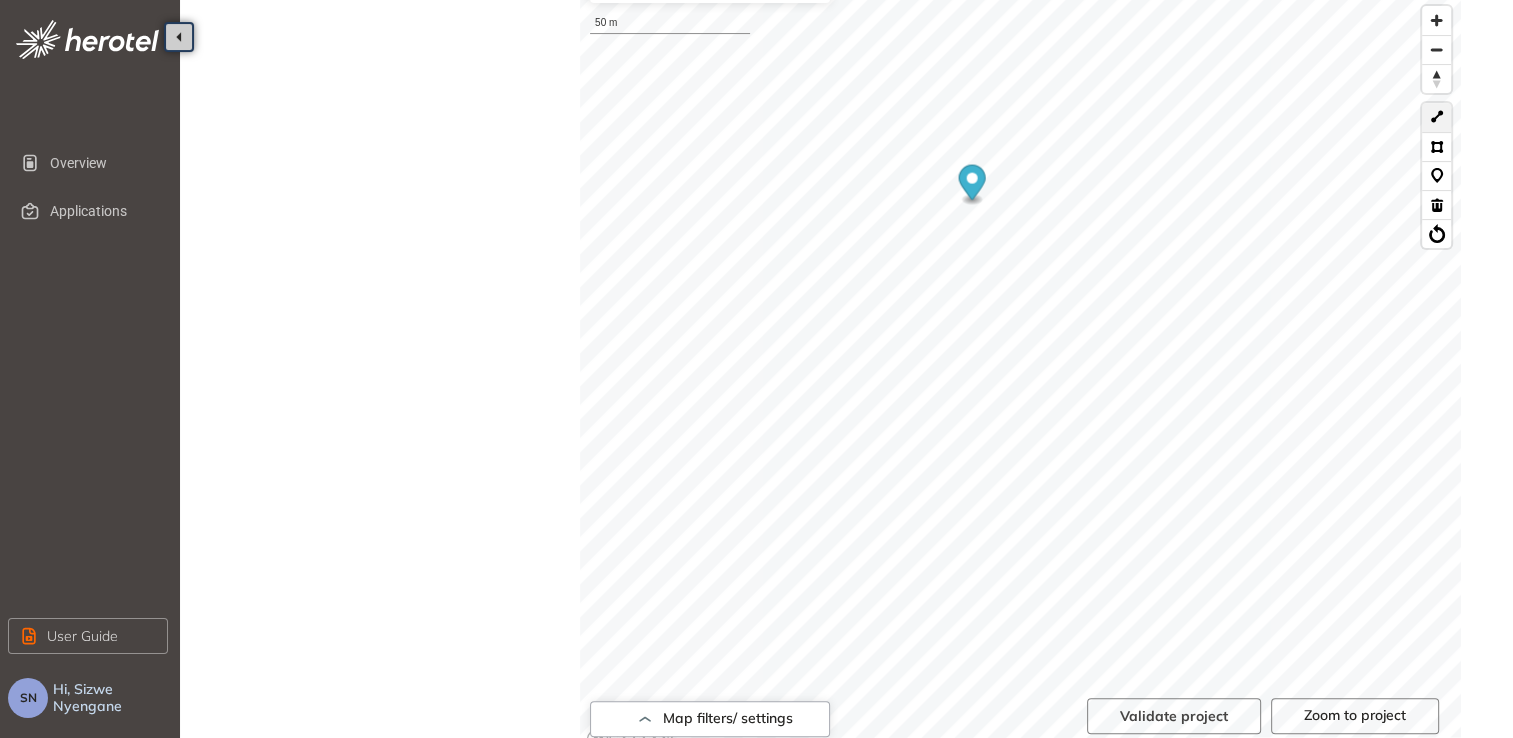 click at bounding box center [1436, 117] 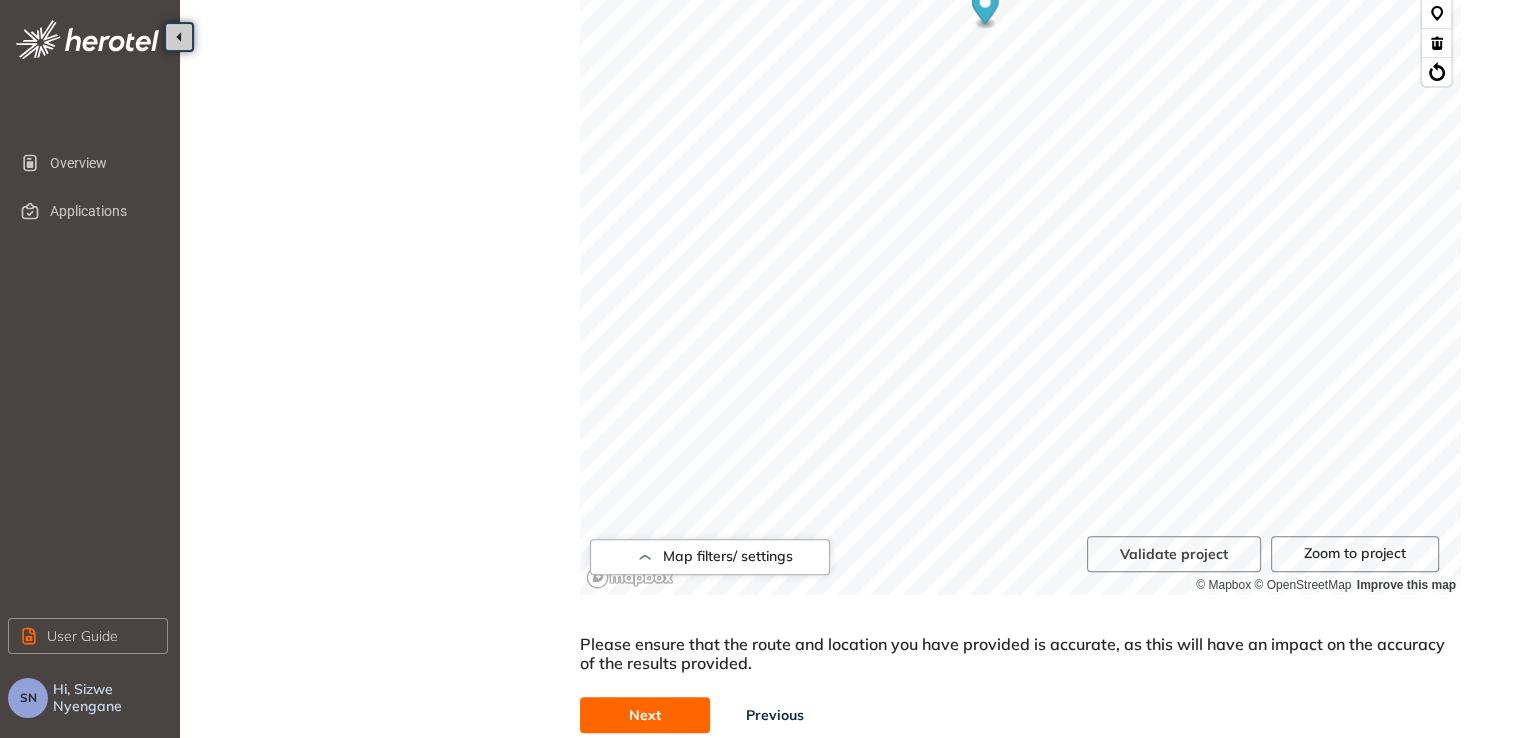 scroll, scrollTop: 740, scrollLeft: 0, axis: vertical 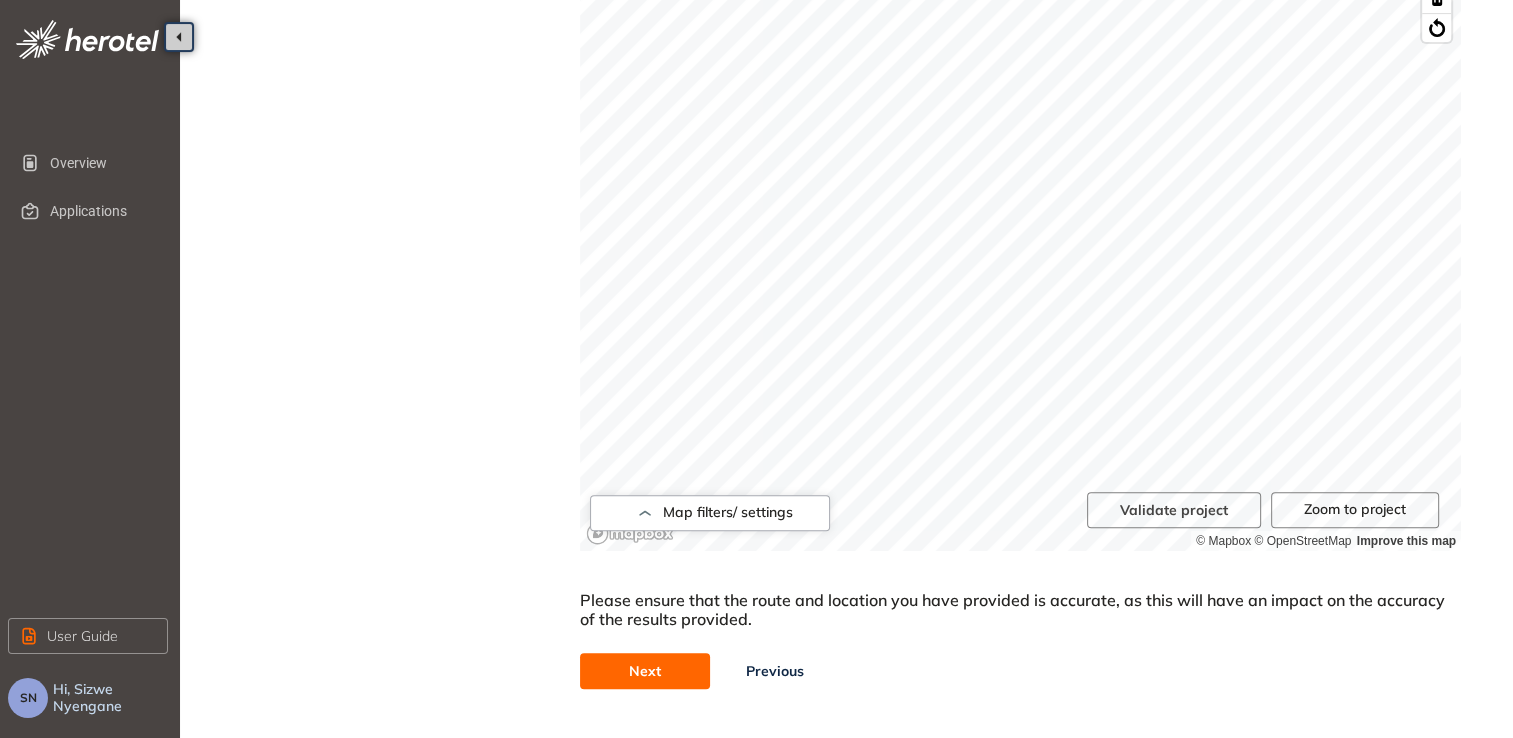 click on "Next" at bounding box center (645, 671) 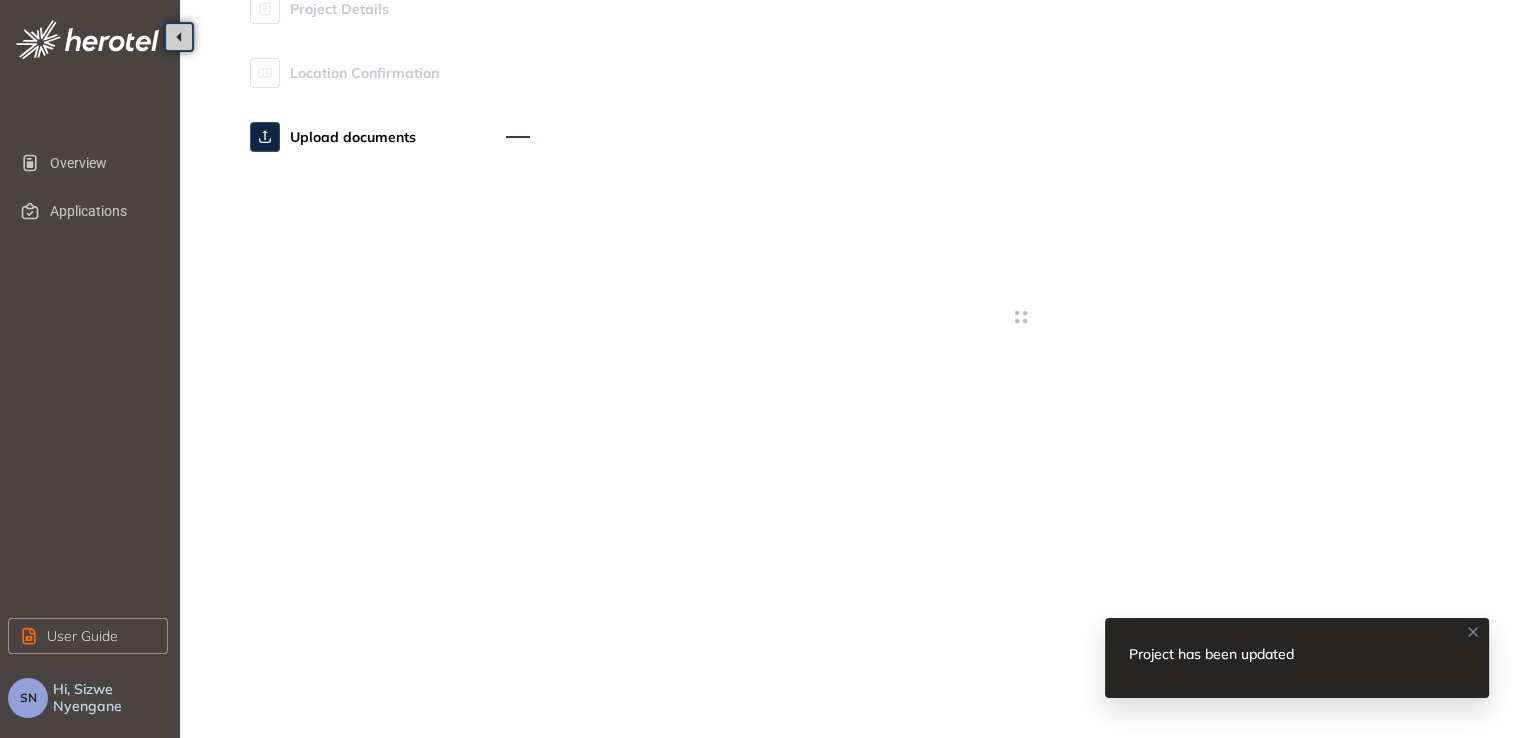 scroll, scrollTop: 0, scrollLeft: 0, axis: both 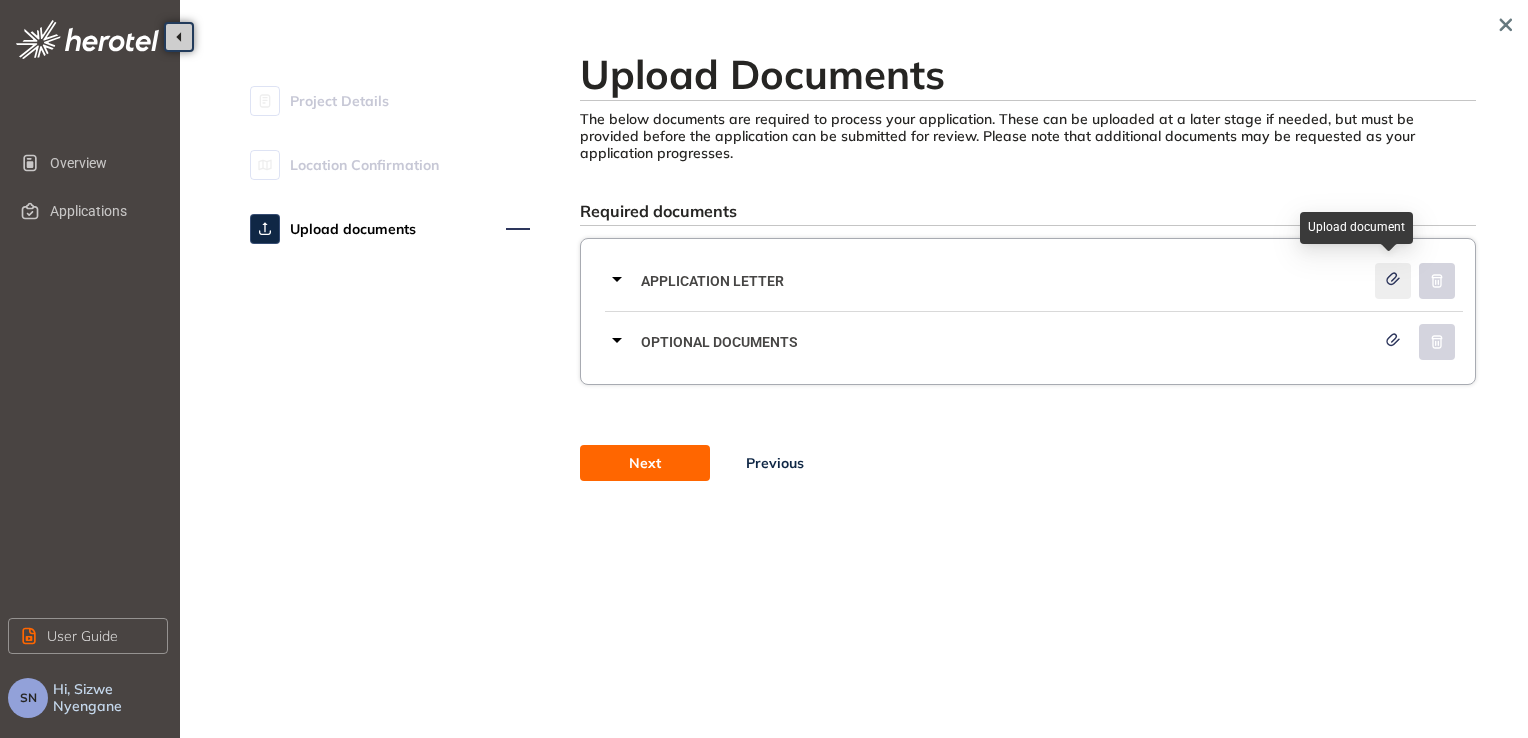 click 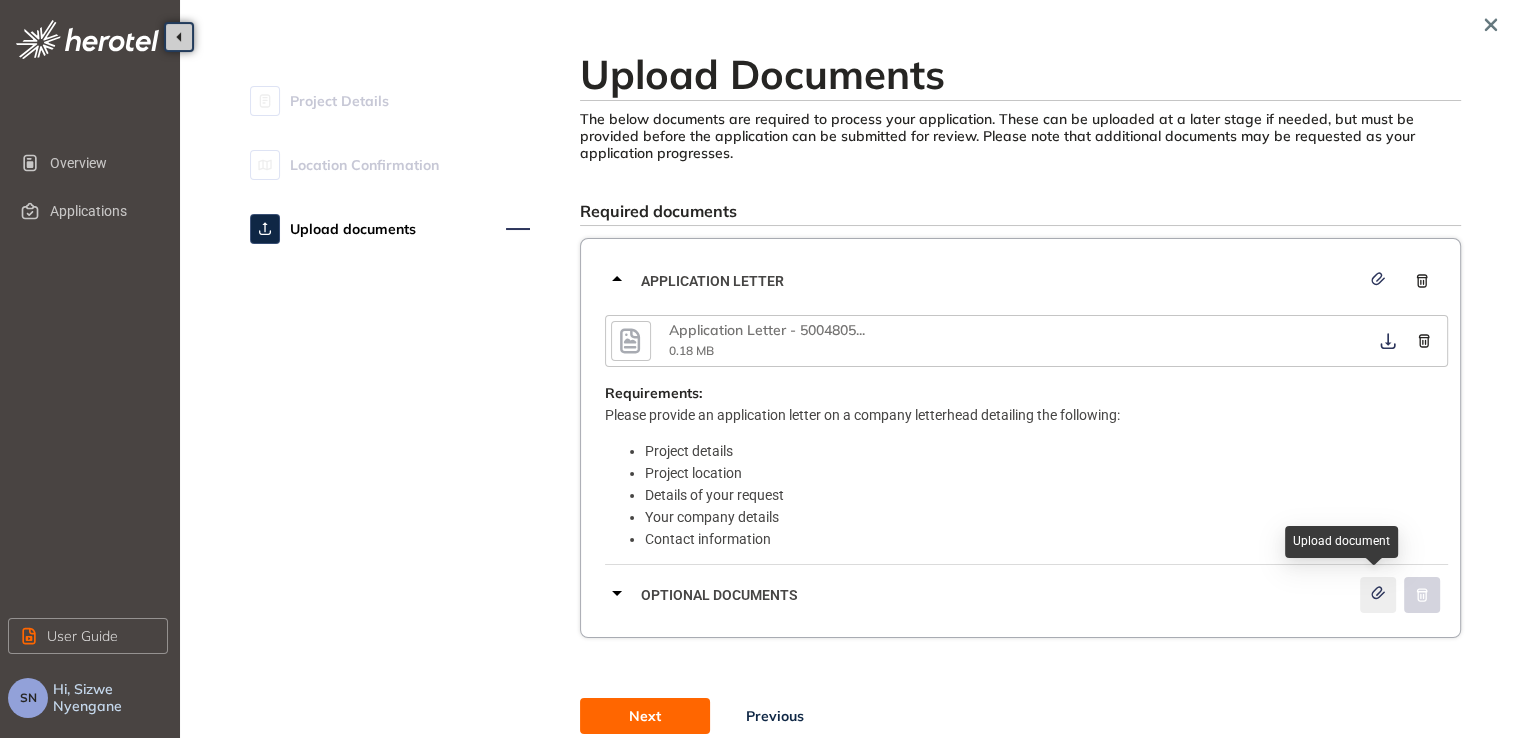 click 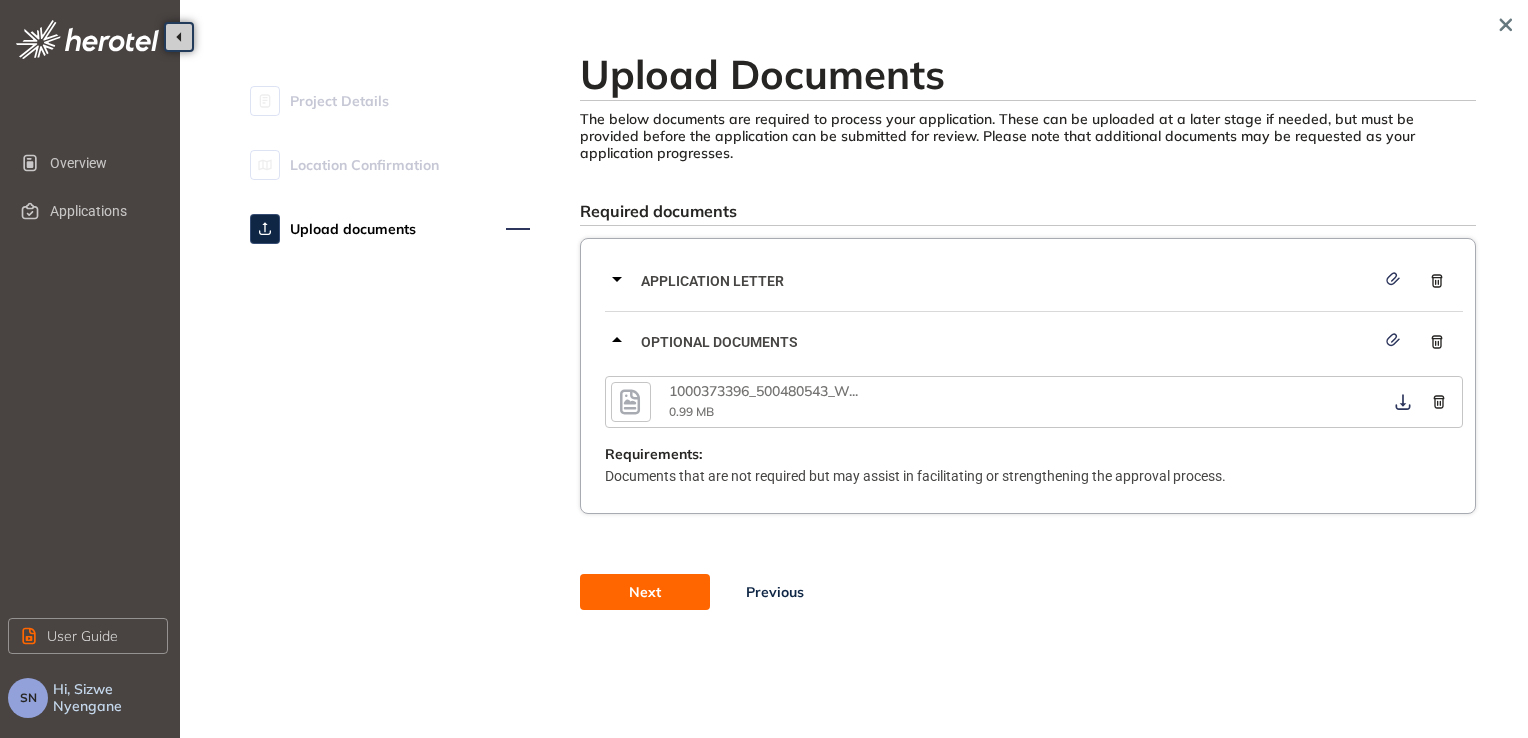 click on "Upload Documents The below documents are required to process your application. These can be uploaded at a later stage if needed, but must be provided before the application can be submitted for review. Please note that additional documents may be requested as your application progresses. Required documents Application letter Application Letter - 5004805 ... 0.18 MB Requirements:  Please provide an application letter on a company letterhead detailing the following:
Project details
Project location
Details of your request
Your company details
Contact information
Optional documents 1000373396_500480543_W ... 0.99 MB Requirements:  Documents that are not required but may assist in facilitating or strengthening the approval process. Next Previous" at bounding box center [1028, 346] 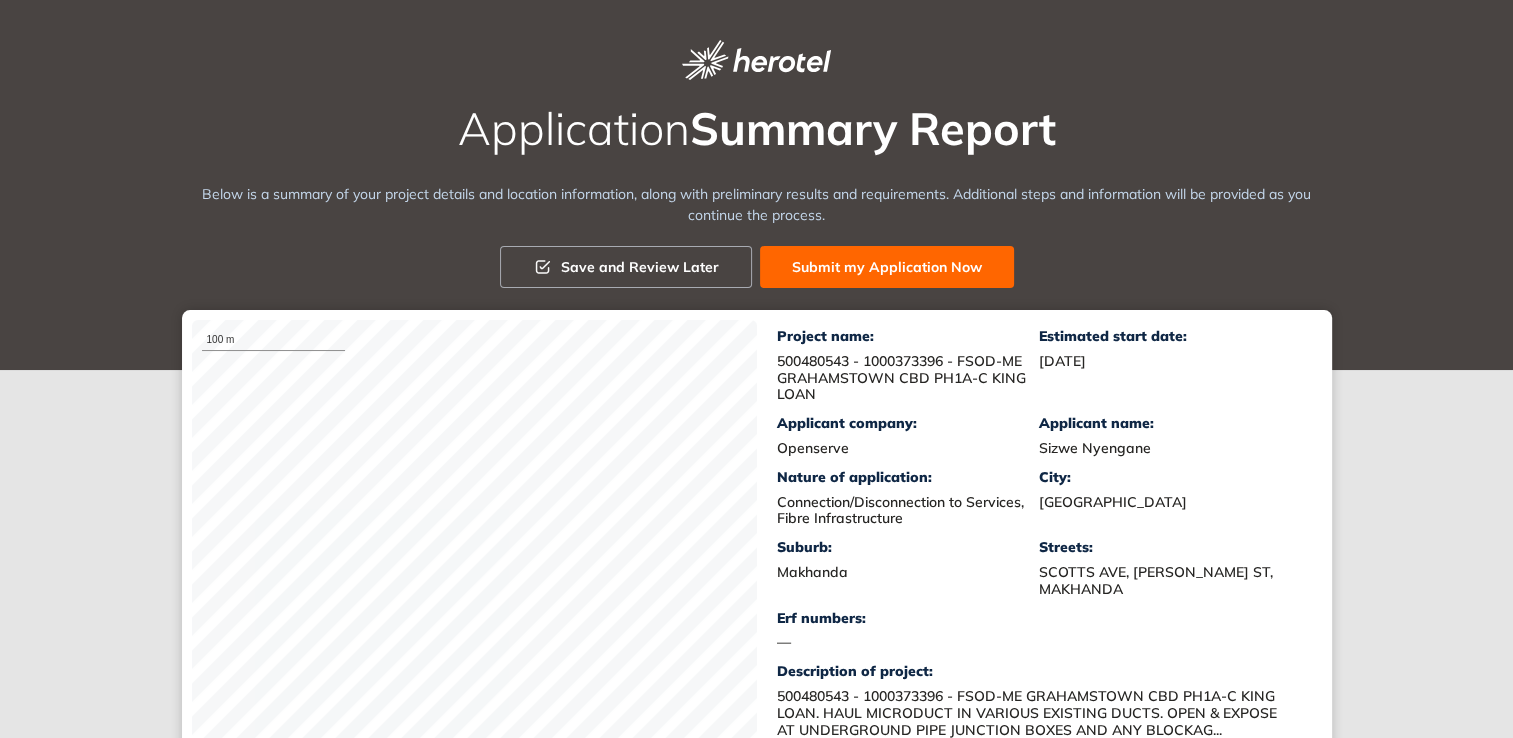 click on "Submit my Application Now" at bounding box center [887, 267] 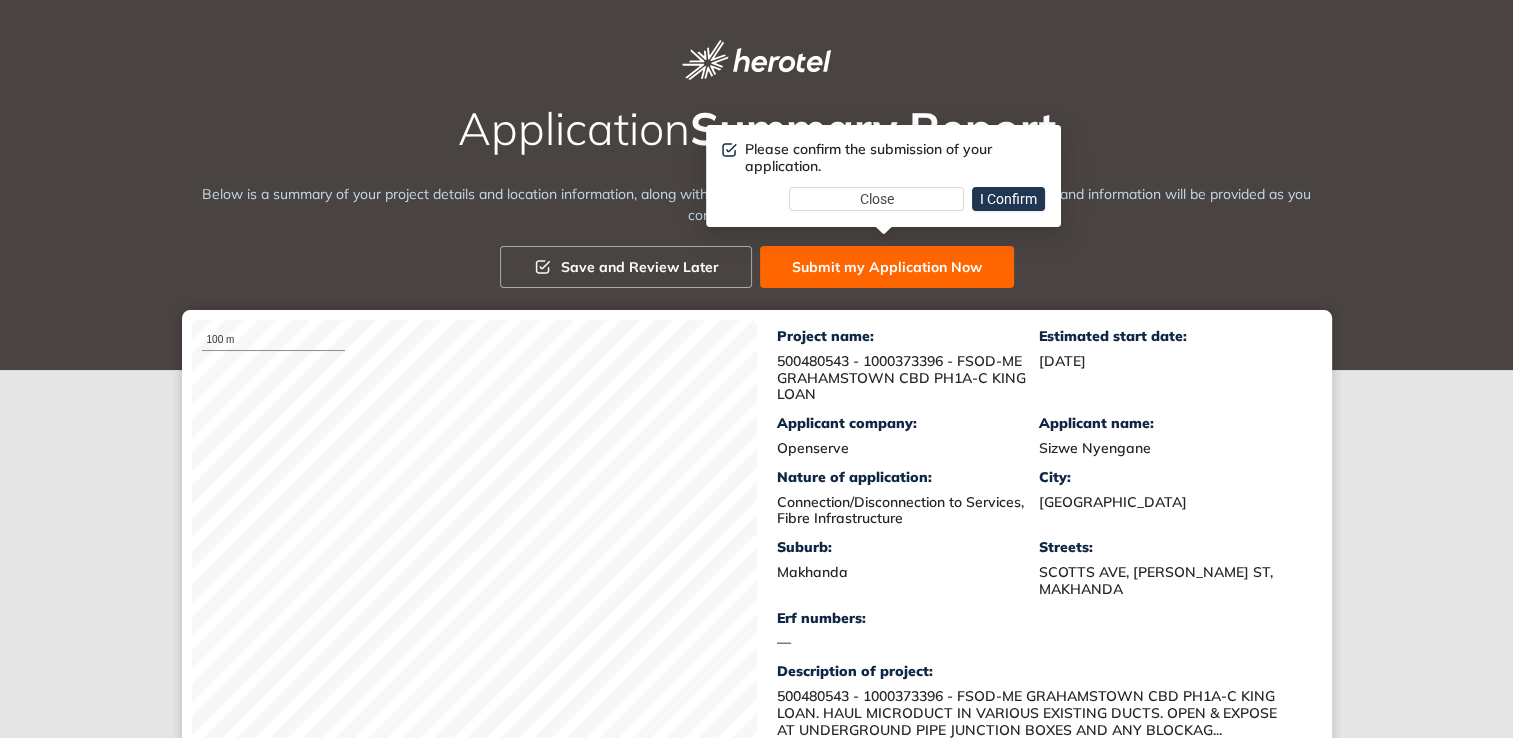 click on "I Confirm" at bounding box center [1008, 199] 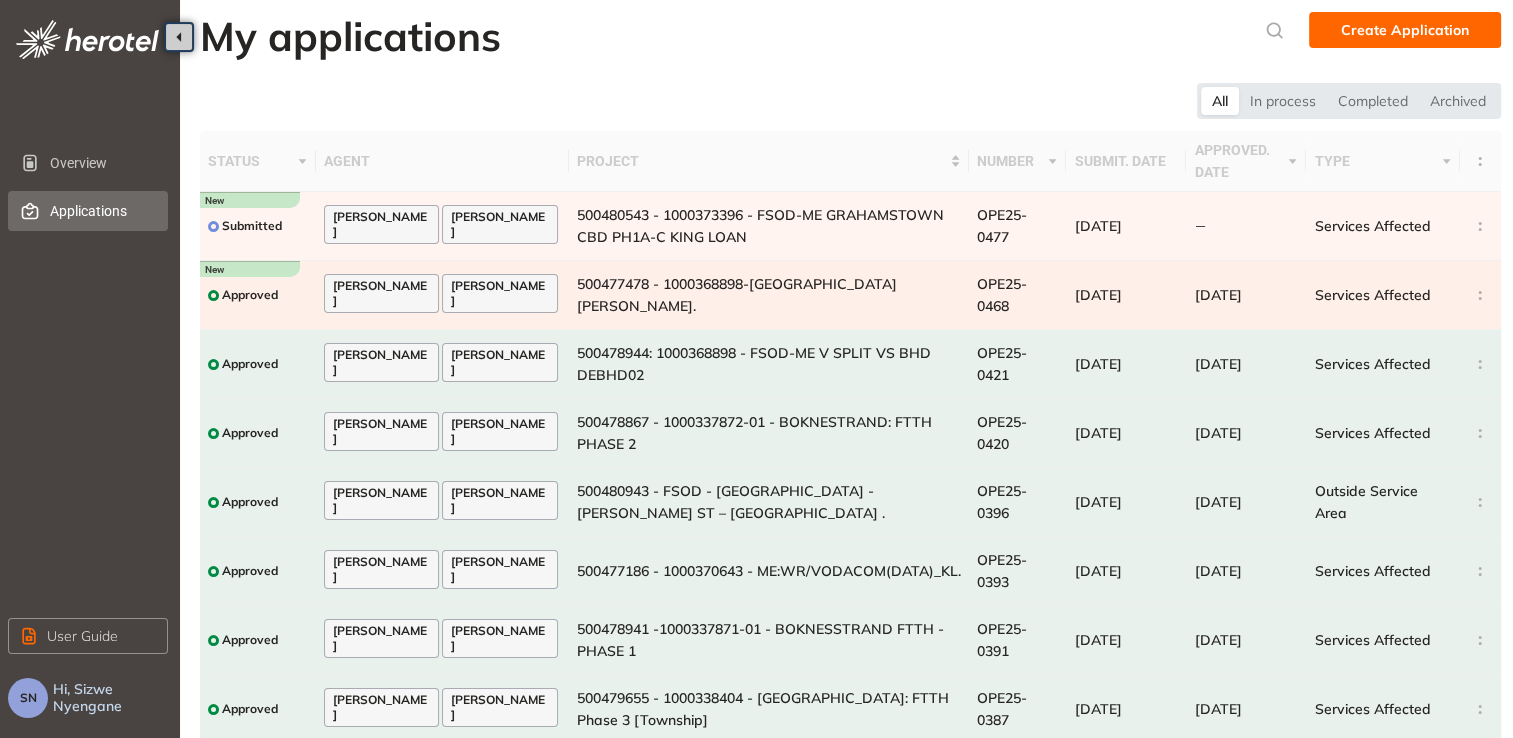 scroll, scrollTop: 0, scrollLeft: 0, axis: both 